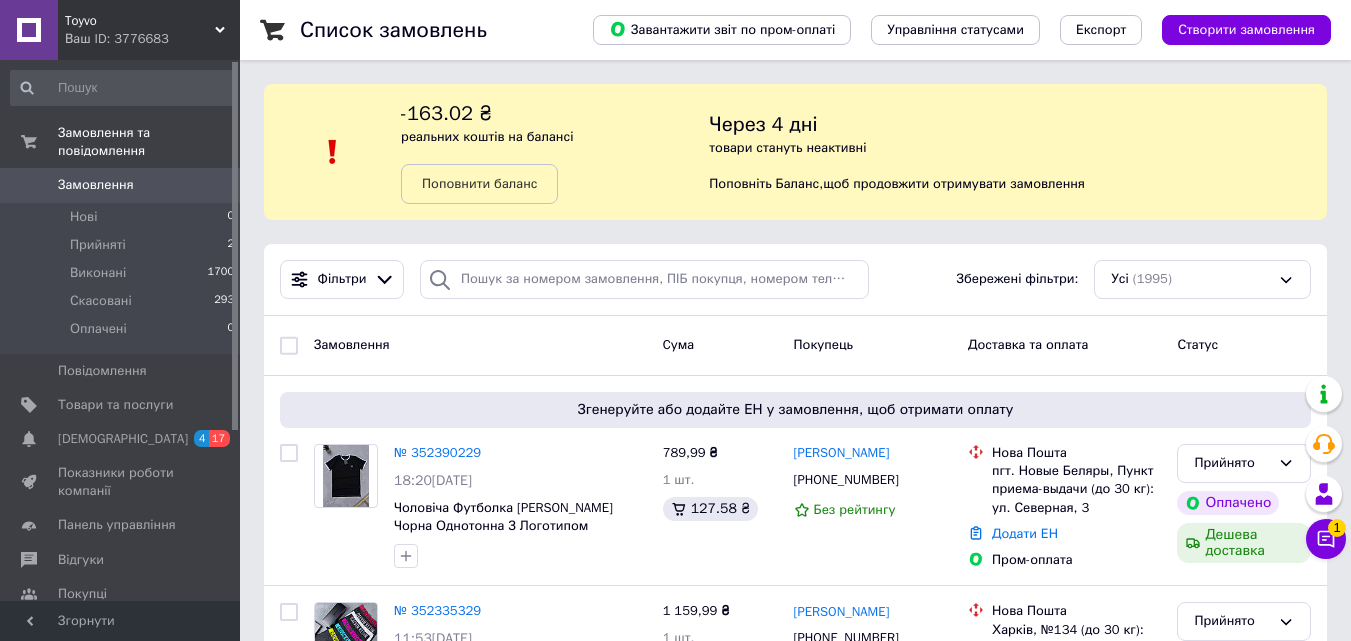 scroll, scrollTop: 0, scrollLeft: 0, axis: both 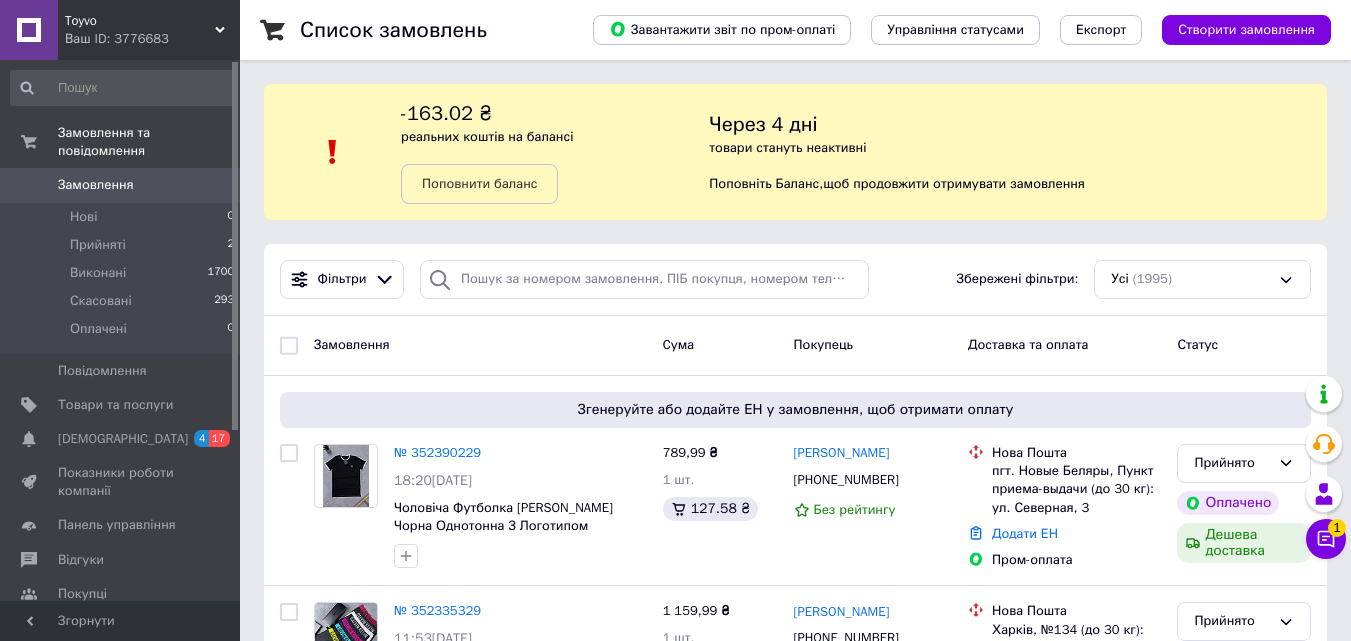 click on "Ваш ID: 3776683" at bounding box center (152, 39) 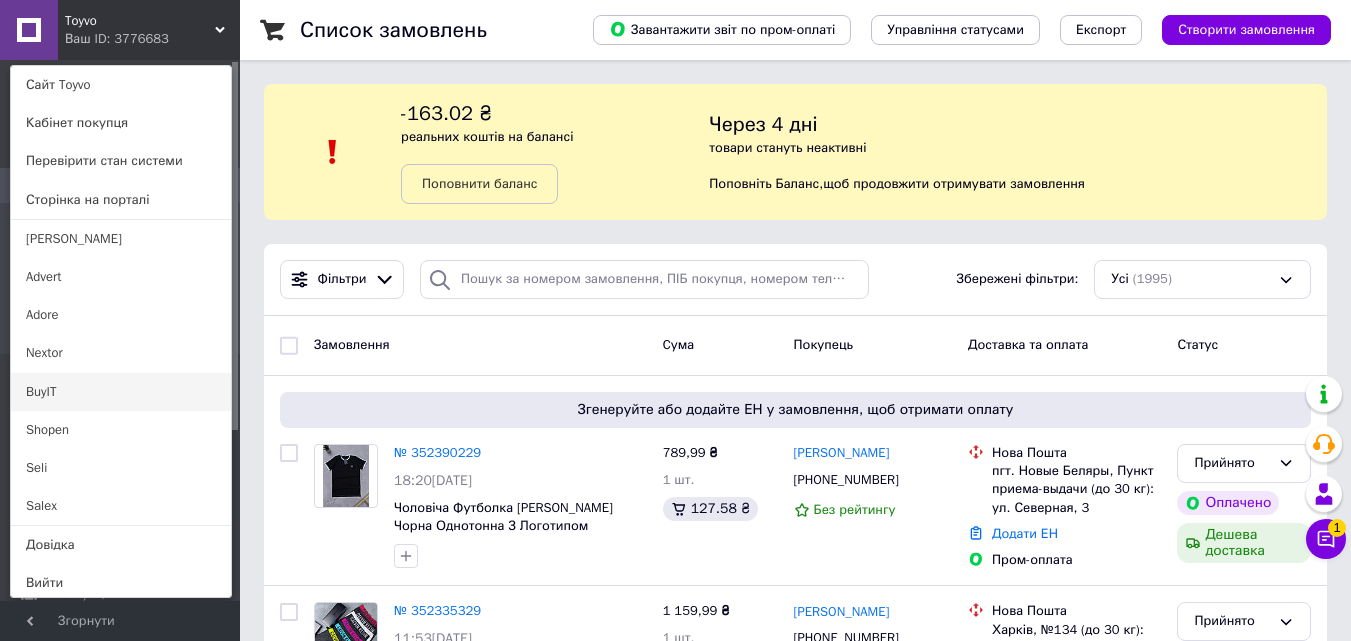 click on "BuyIT" at bounding box center [121, 392] 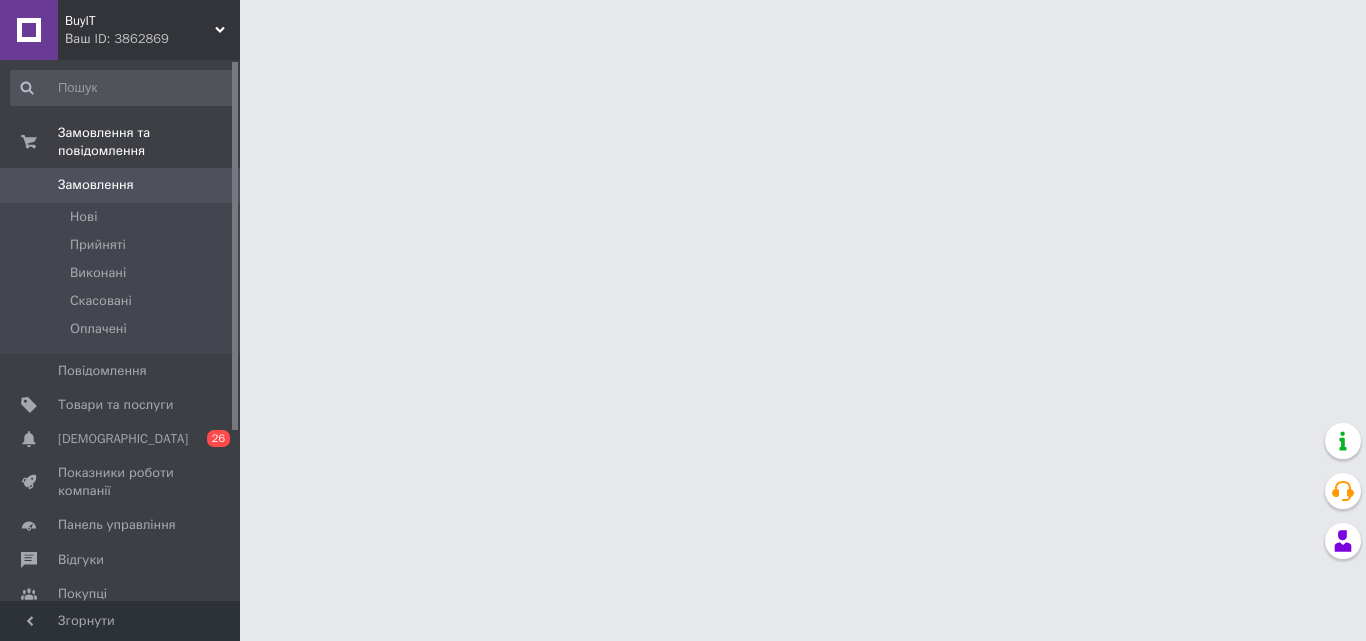 scroll, scrollTop: 0, scrollLeft: 0, axis: both 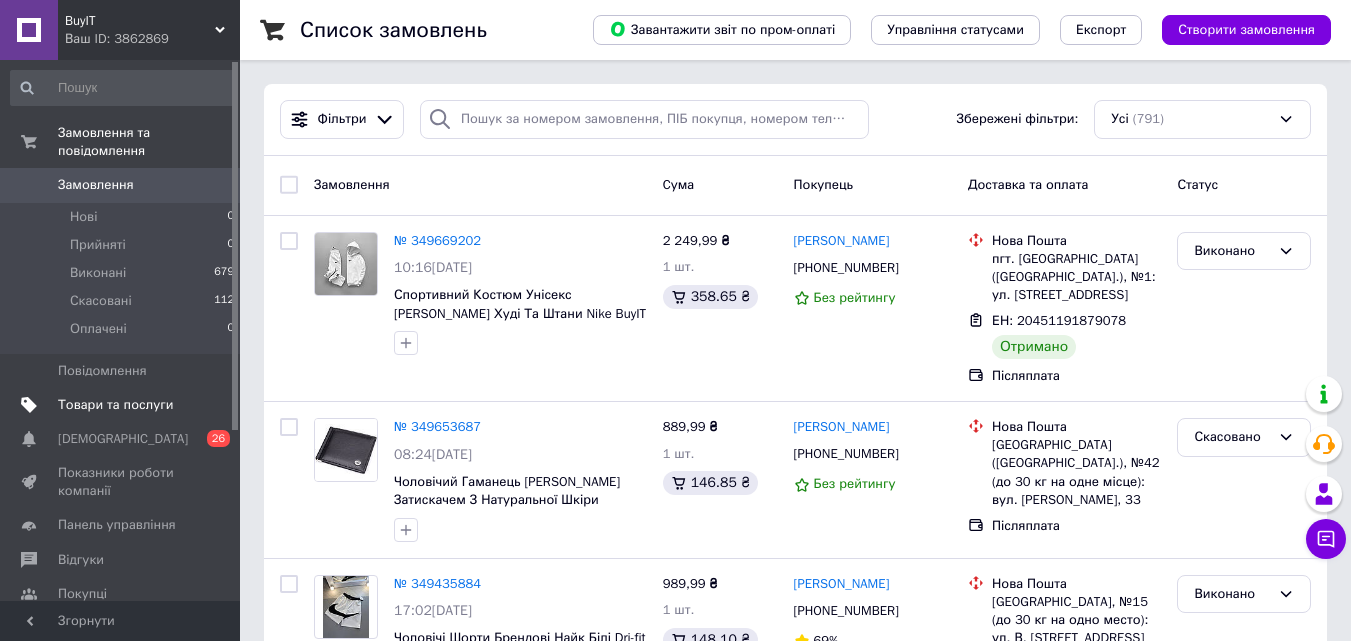 click on "Товари та послуги" at bounding box center [115, 405] 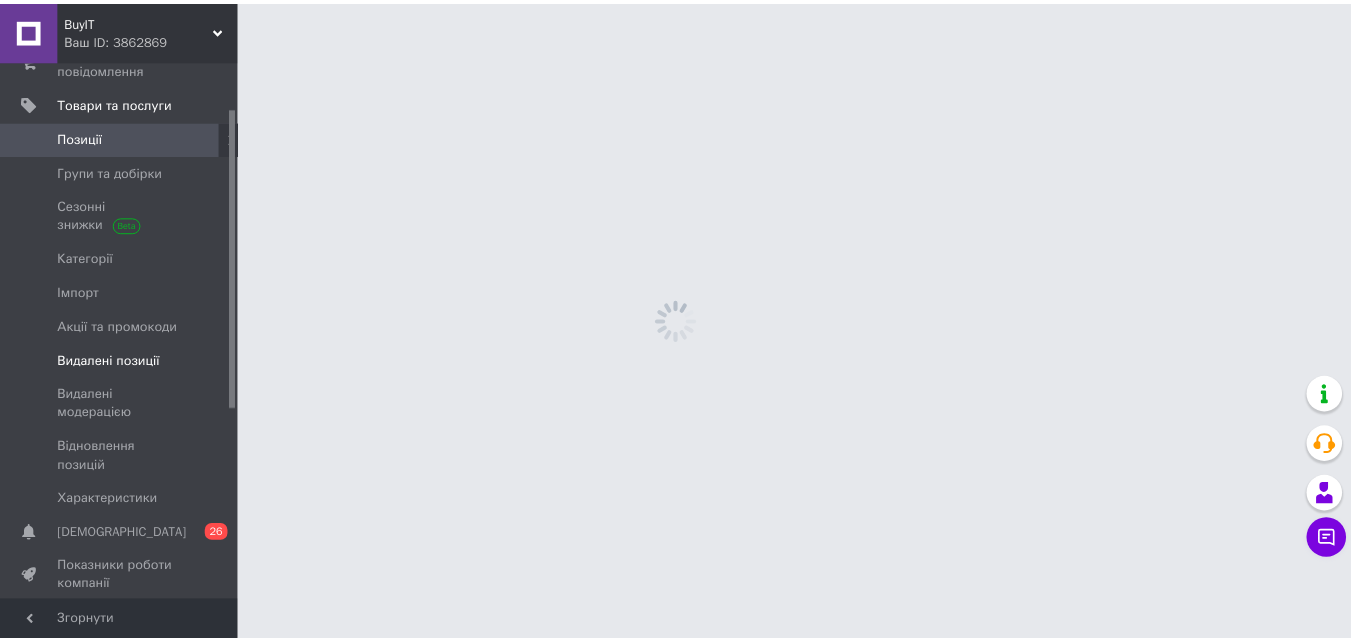 scroll, scrollTop: 85, scrollLeft: 0, axis: vertical 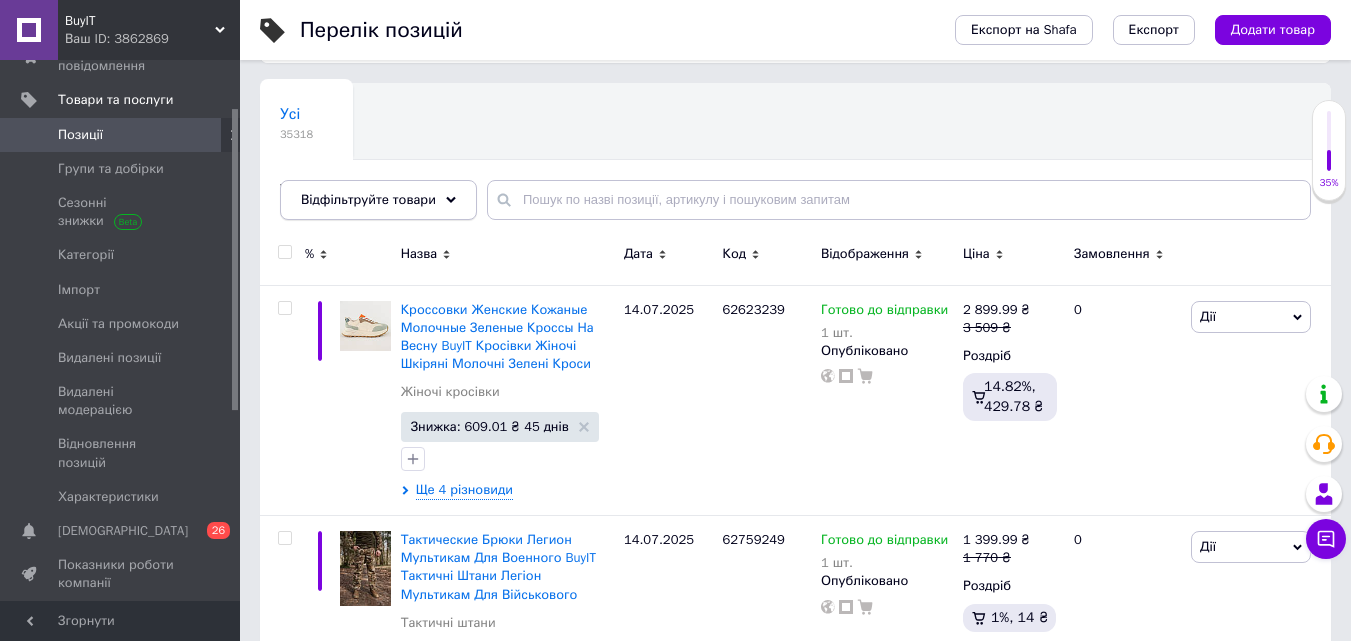click on "Відфільтруйте товари" at bounding box center [368, 199] 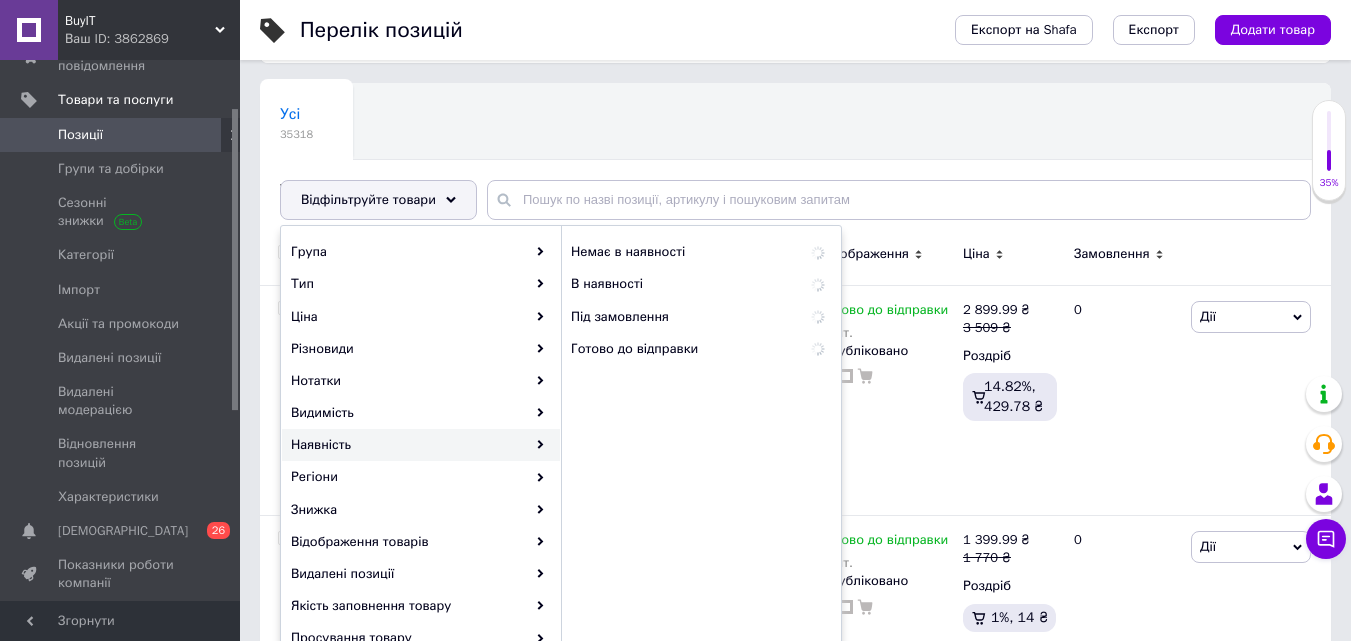 click on "Наявність" at bounding box center (421, 445) 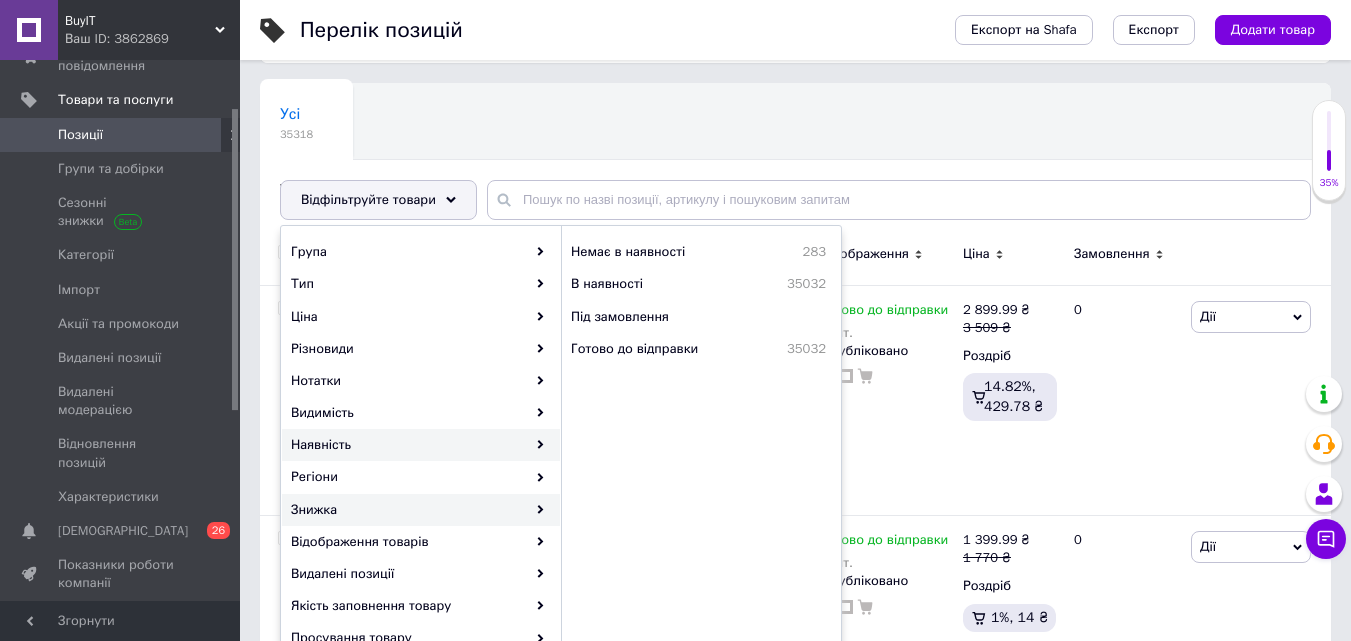 click on "Знижка" at bounding box center [421, 510] 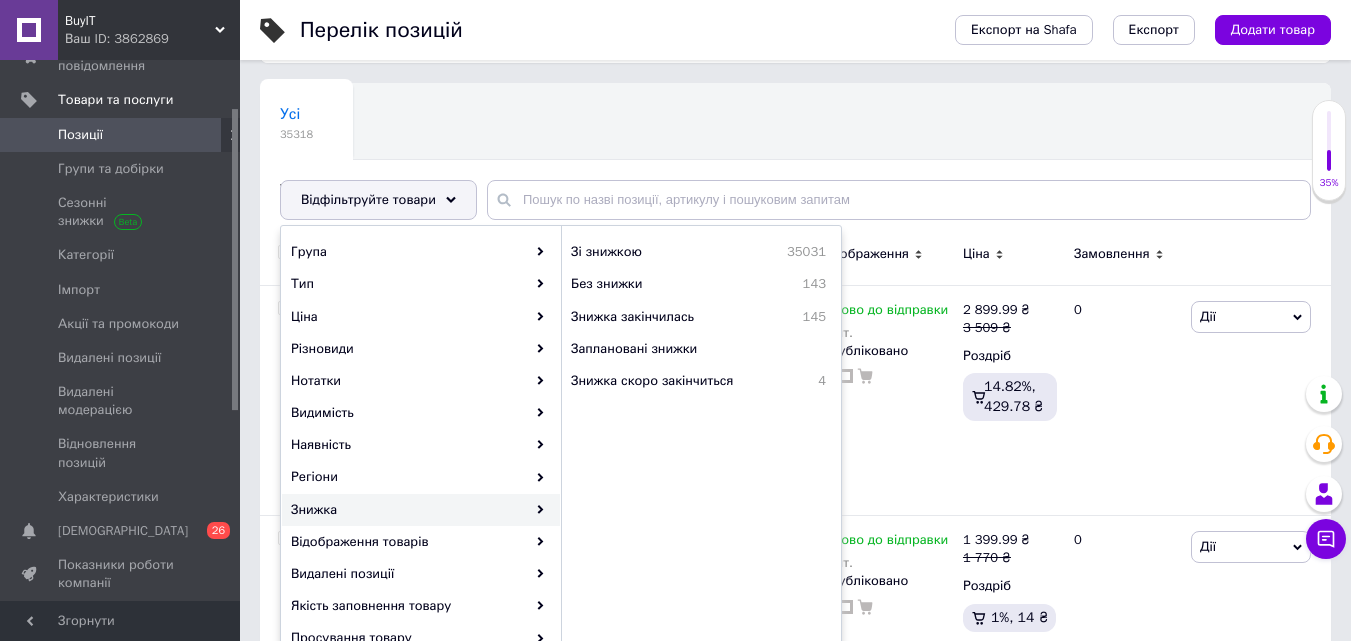 click on "Знижка" at bounding box center (421, 510) 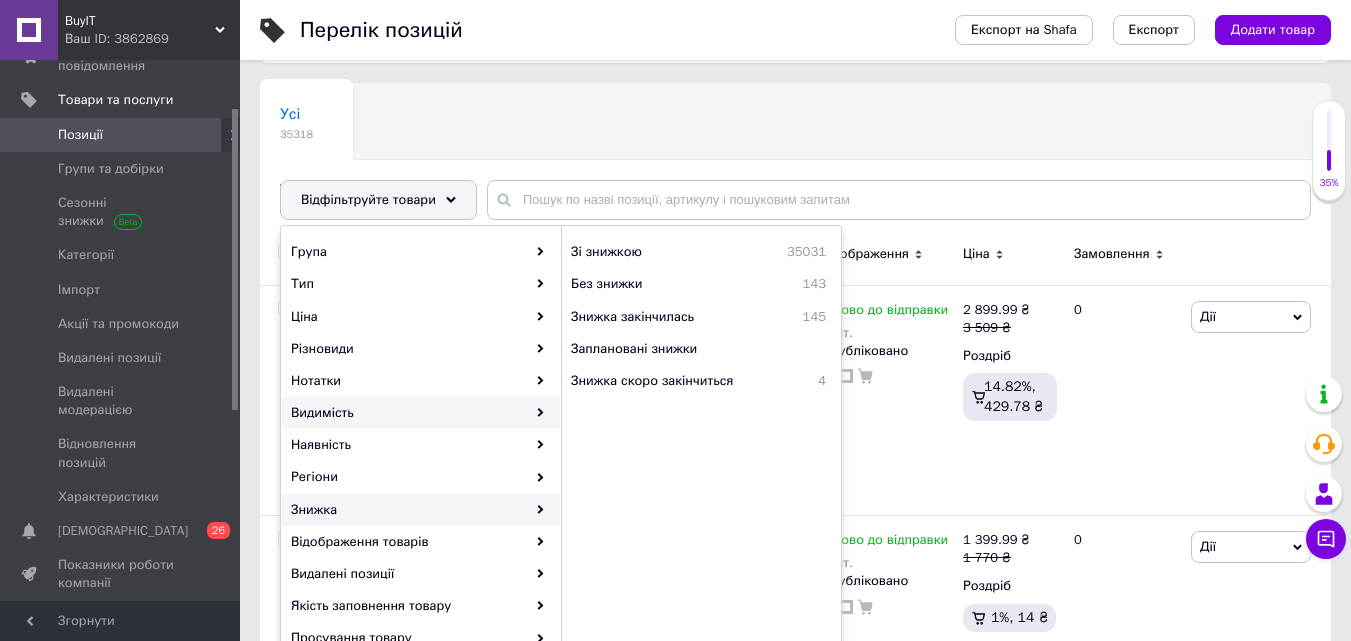 click on "Видимість" at bounding box center [421, 413] 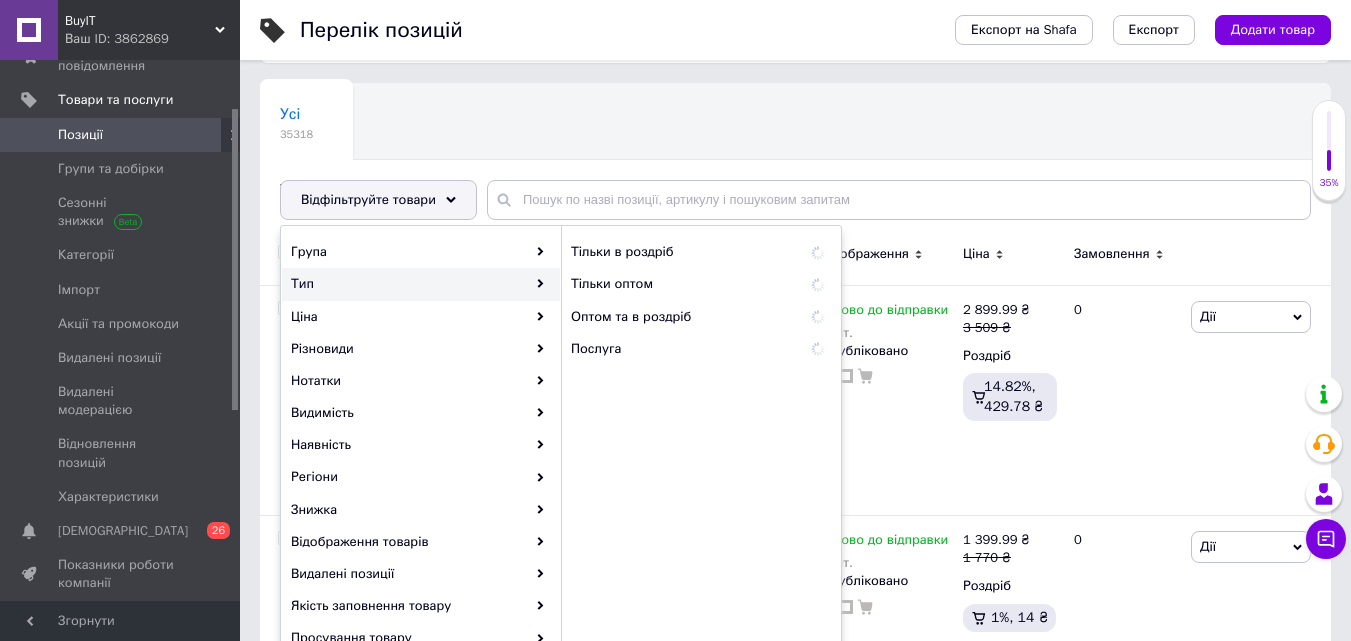 click on "Ваш ID: 3862869" at bounding box center (152, 39) 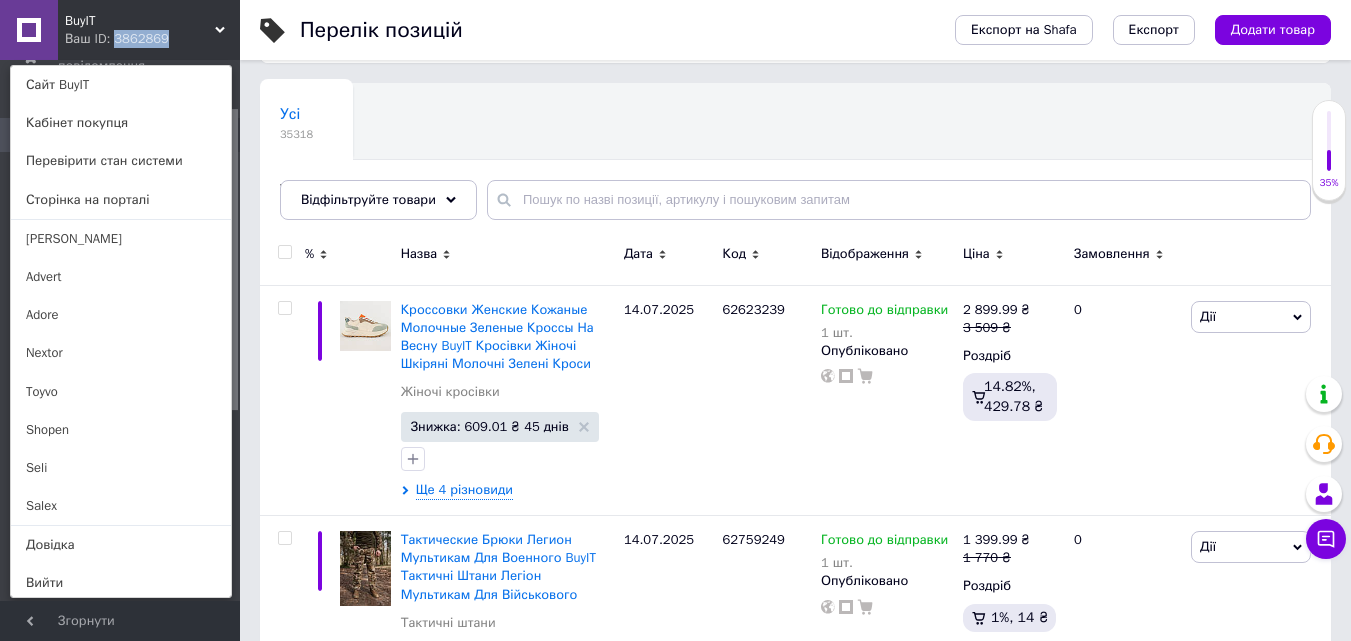 click on "Ваш ID: 3862869" at bounding box center (107, 39) 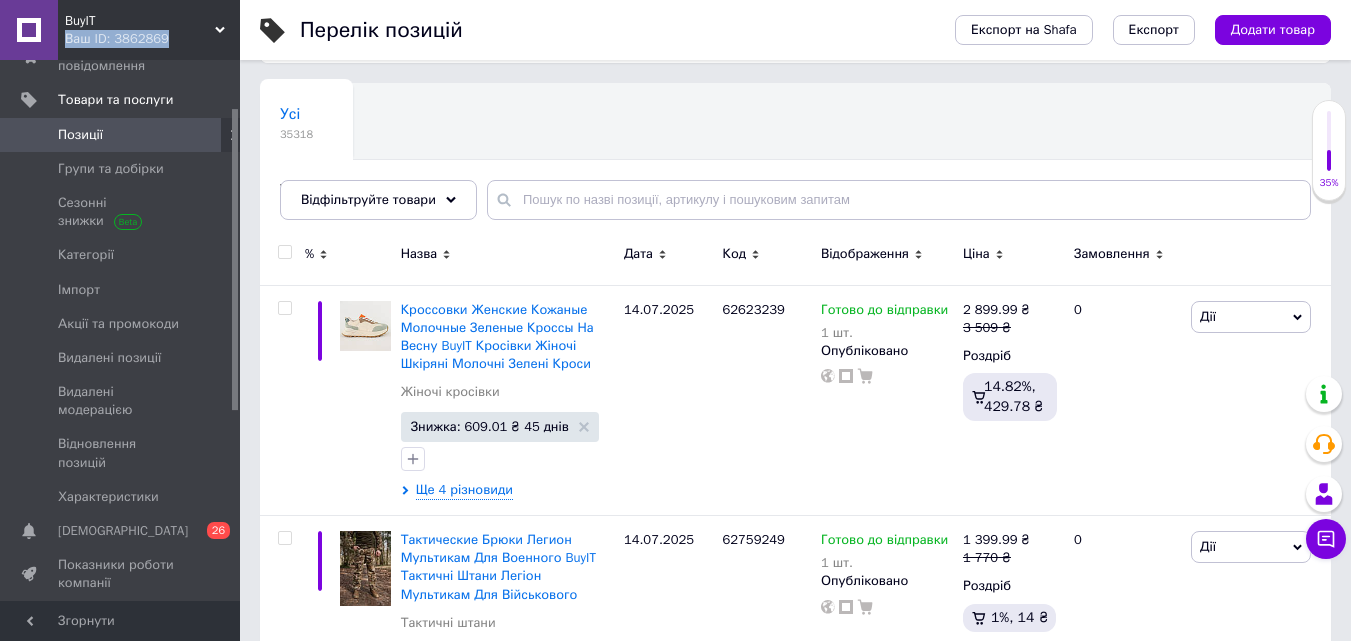click on "Ваш ID: 3862869" at bounding box center (152, 39) 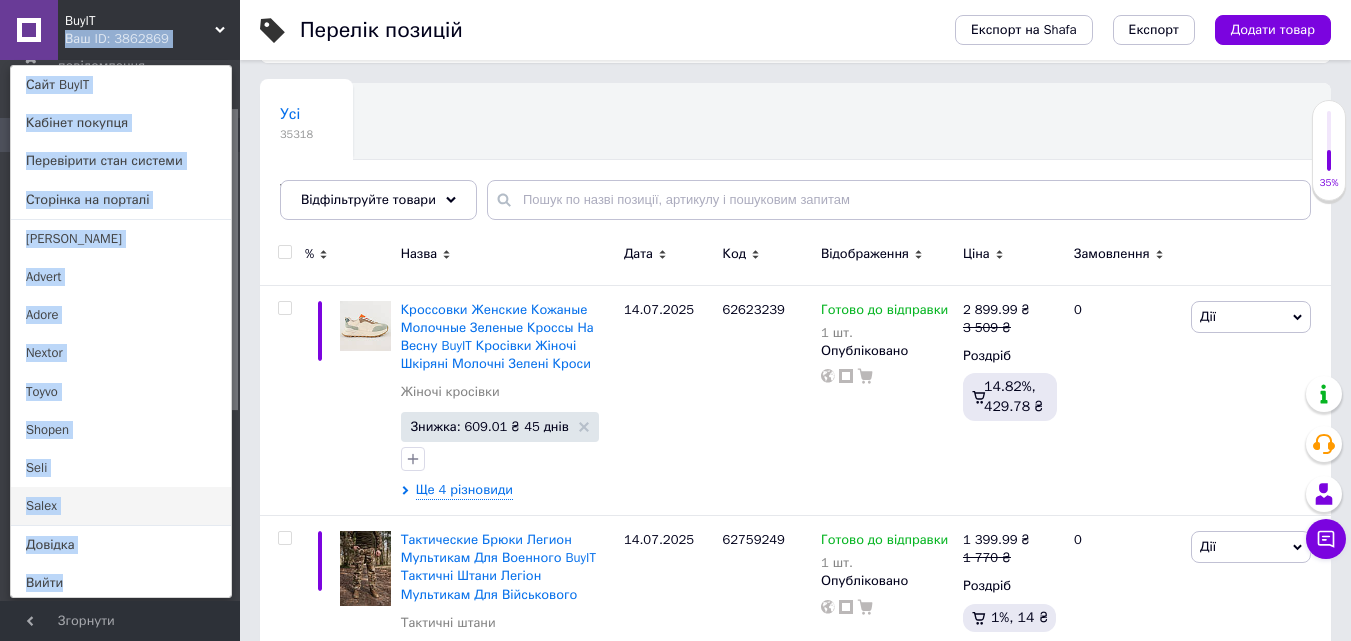 click on "Salex" at bounding box center [121, 506] 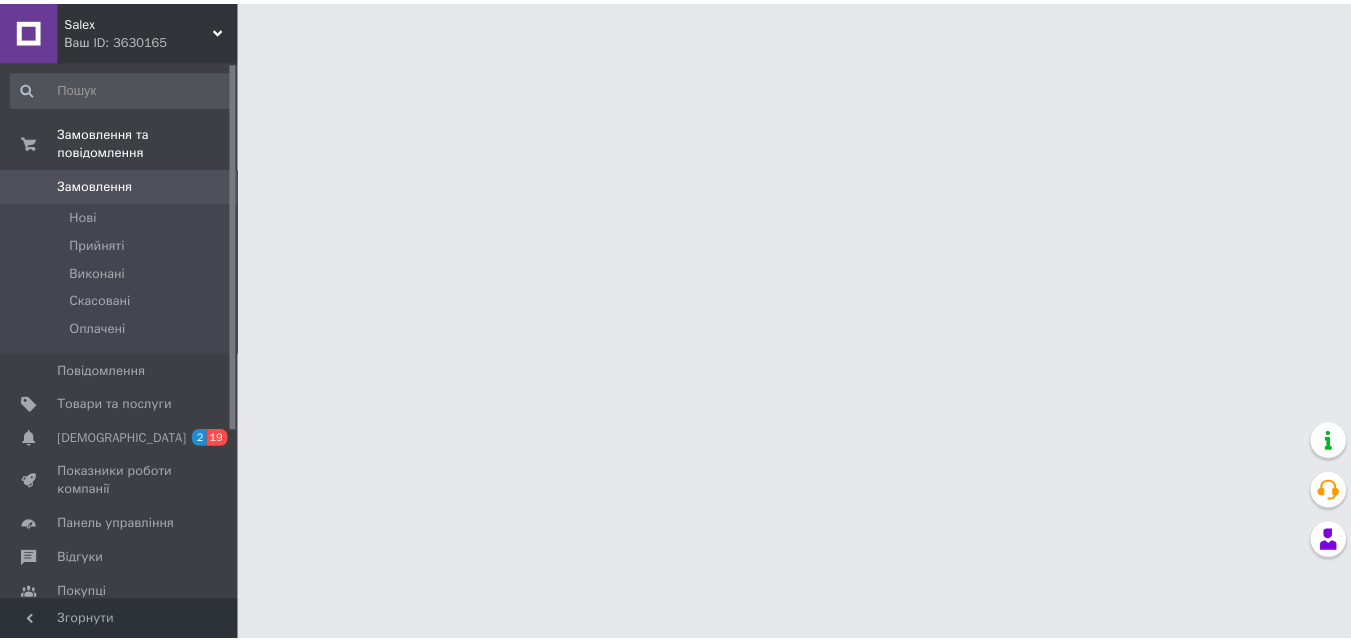 scroll, scrollTop: 0, scrollLeft: 0, axis: both 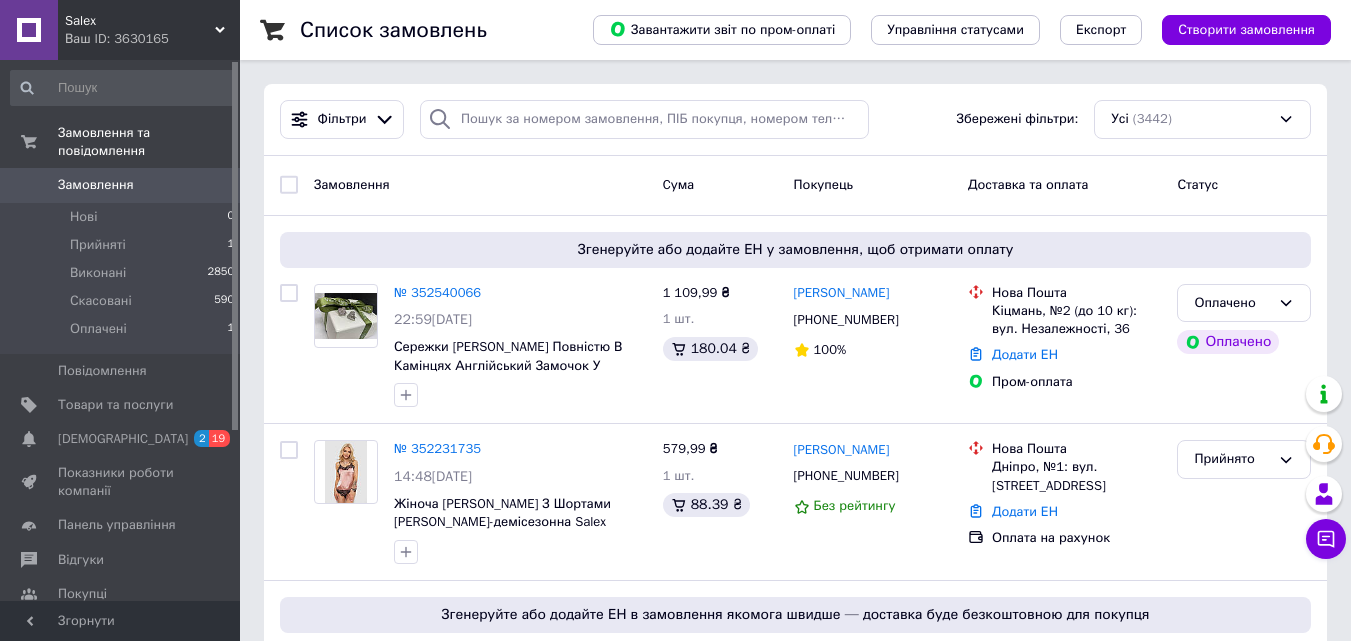click on "Salex" at bounding box center (140, 21) 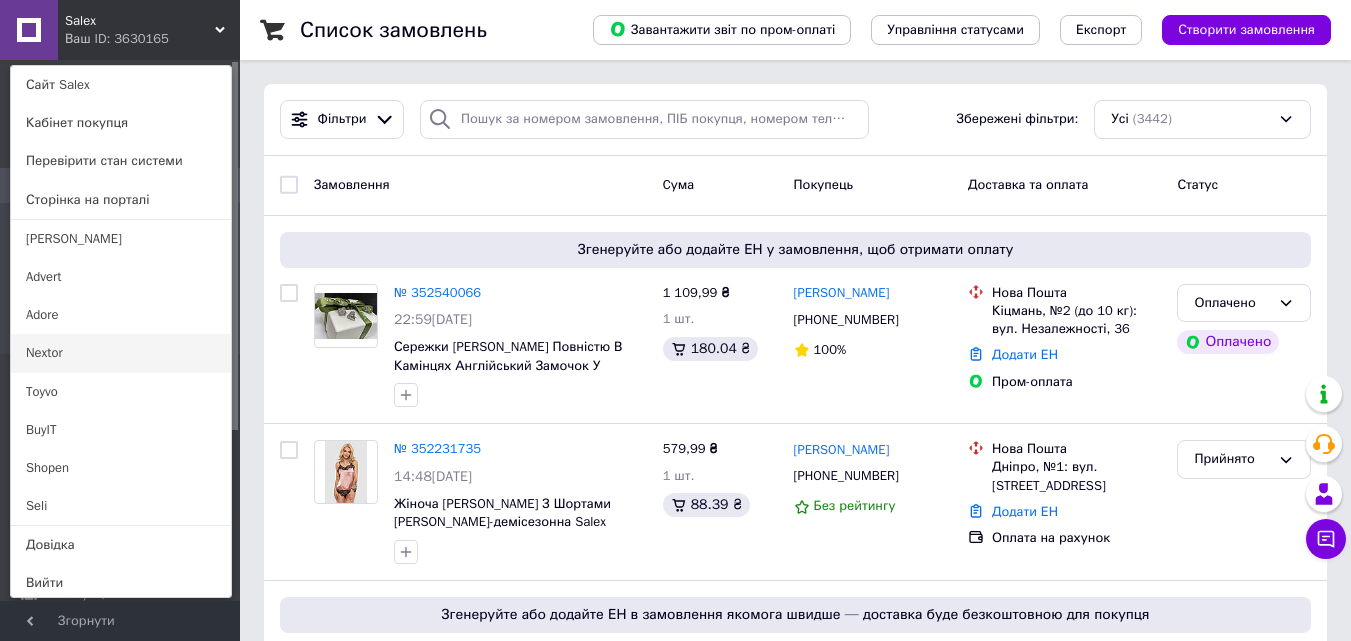 click on "Nextor" at bounding box center [121, 353] 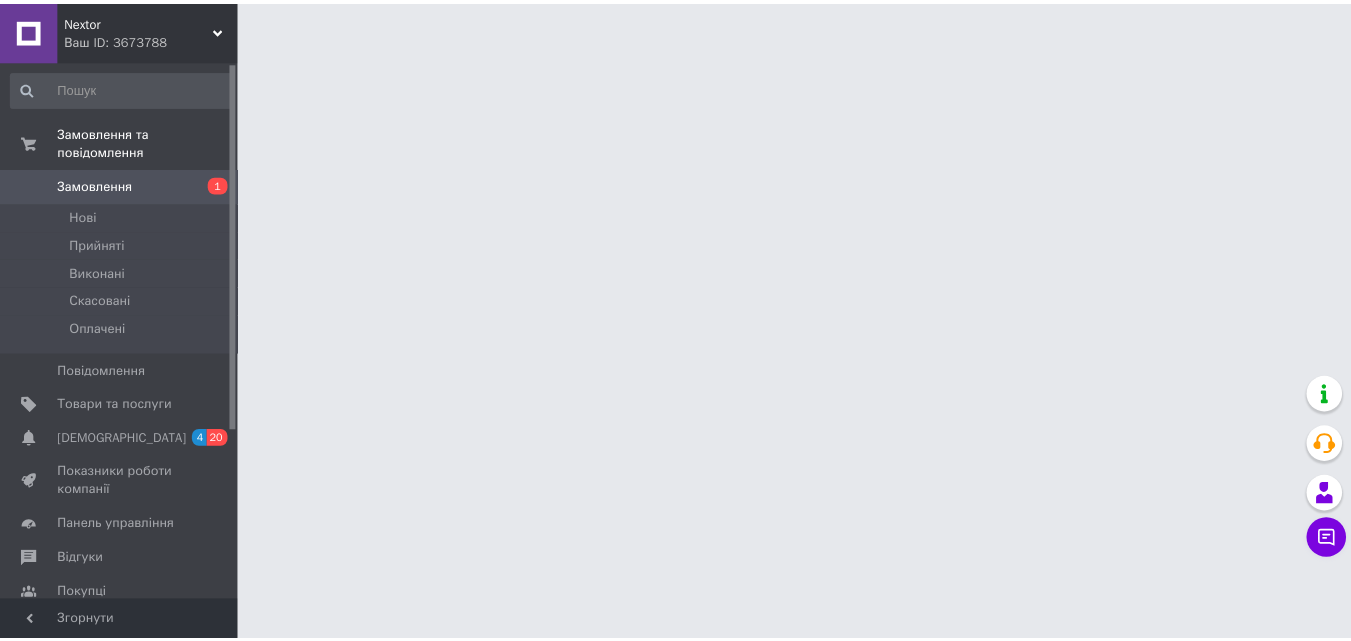 scroll, scrollTop: 0, scrollLeft: 0, axis: both 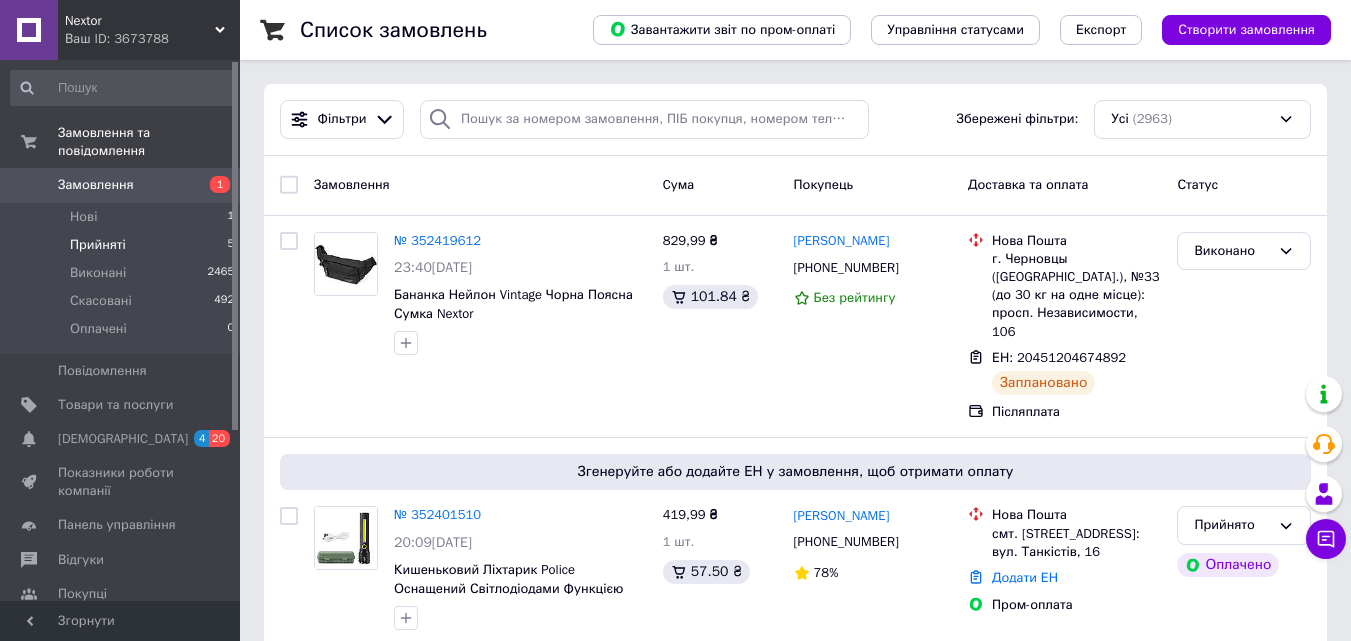 click on "Прийняті 5" at bounding box center (123, 245) 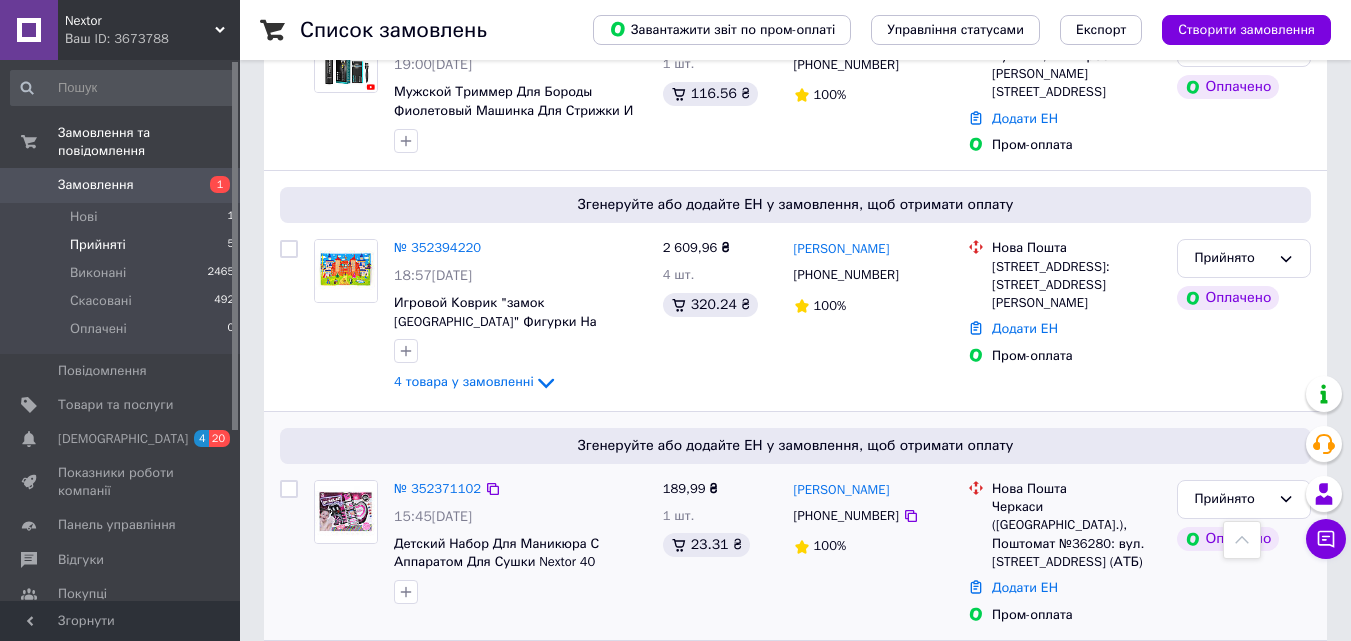 scroll, scrollTop: 531, scrollLeft: 0, axis: vertical 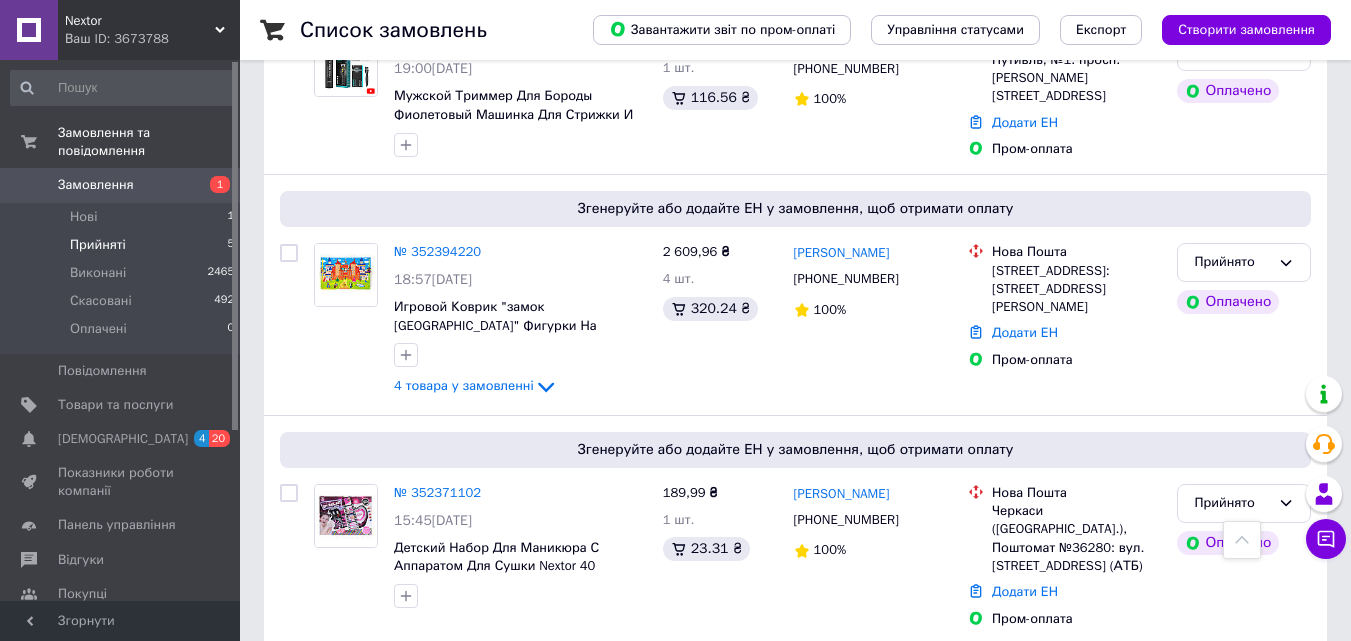 click on "Ваш ID: 3673788" at bounding box center [152, 39] 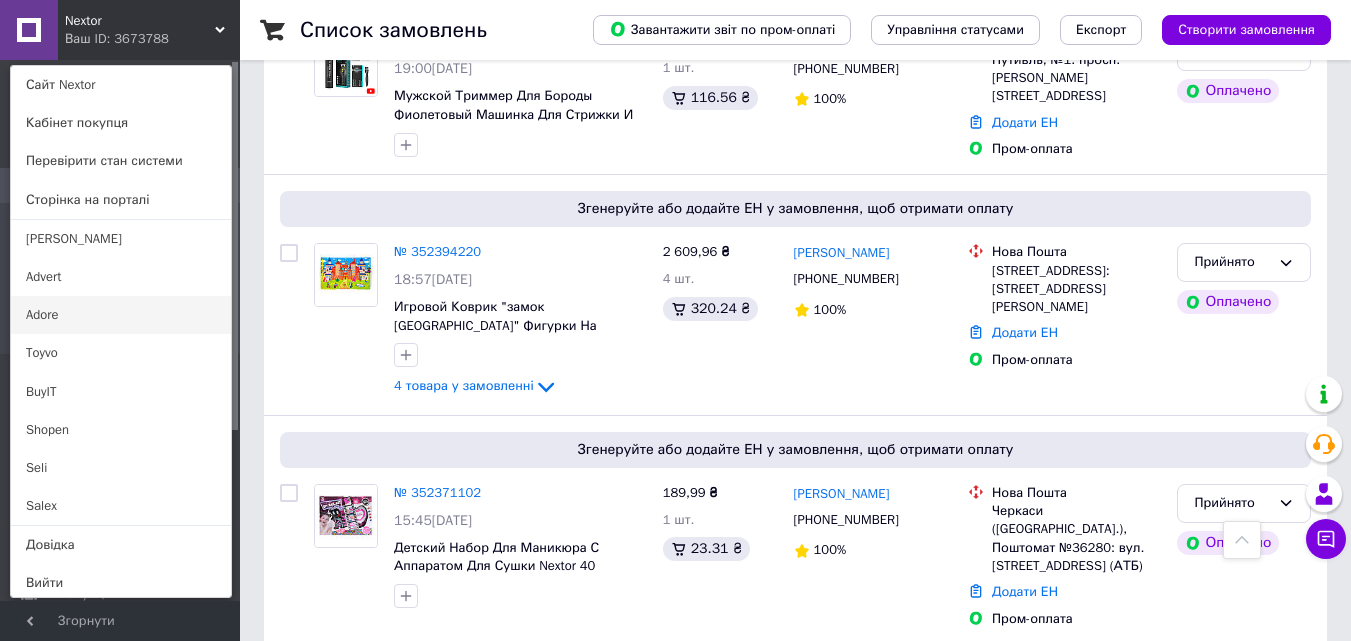 click on "Adore" at bounding box center [121, 315] 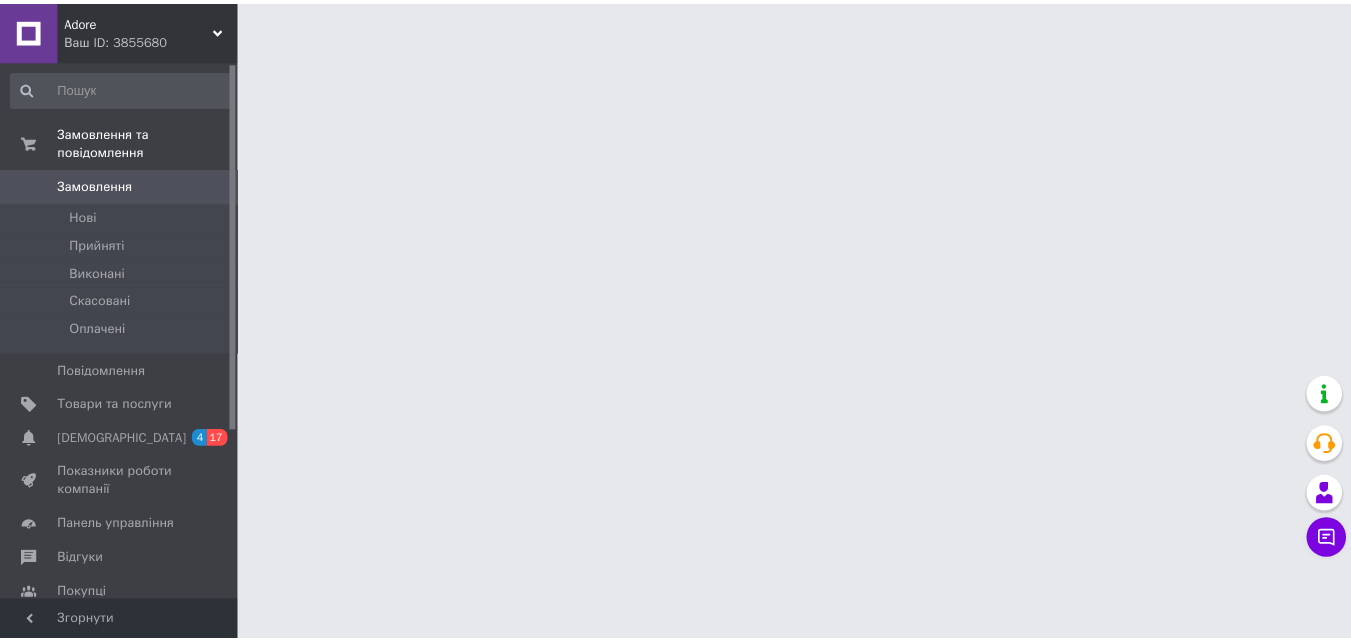 scroll, scrollTop: 0, scrollLeft: 0, axis: both 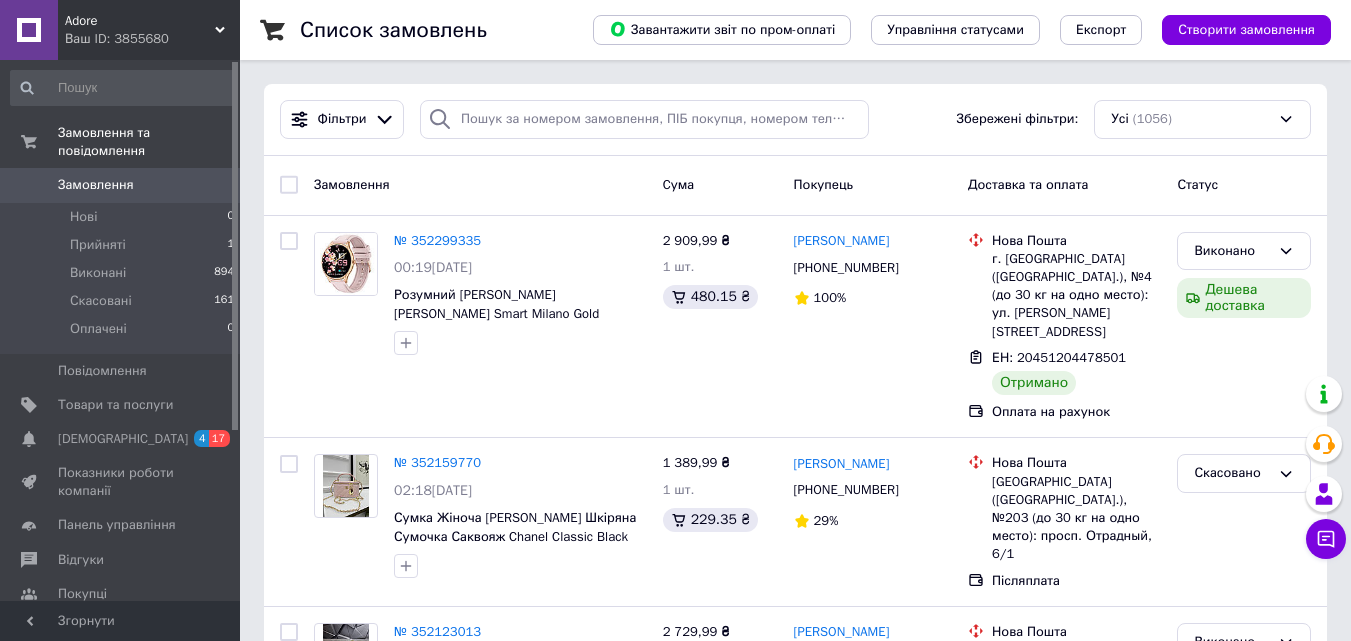 click on "Adore" at bounding box center (140, 21) 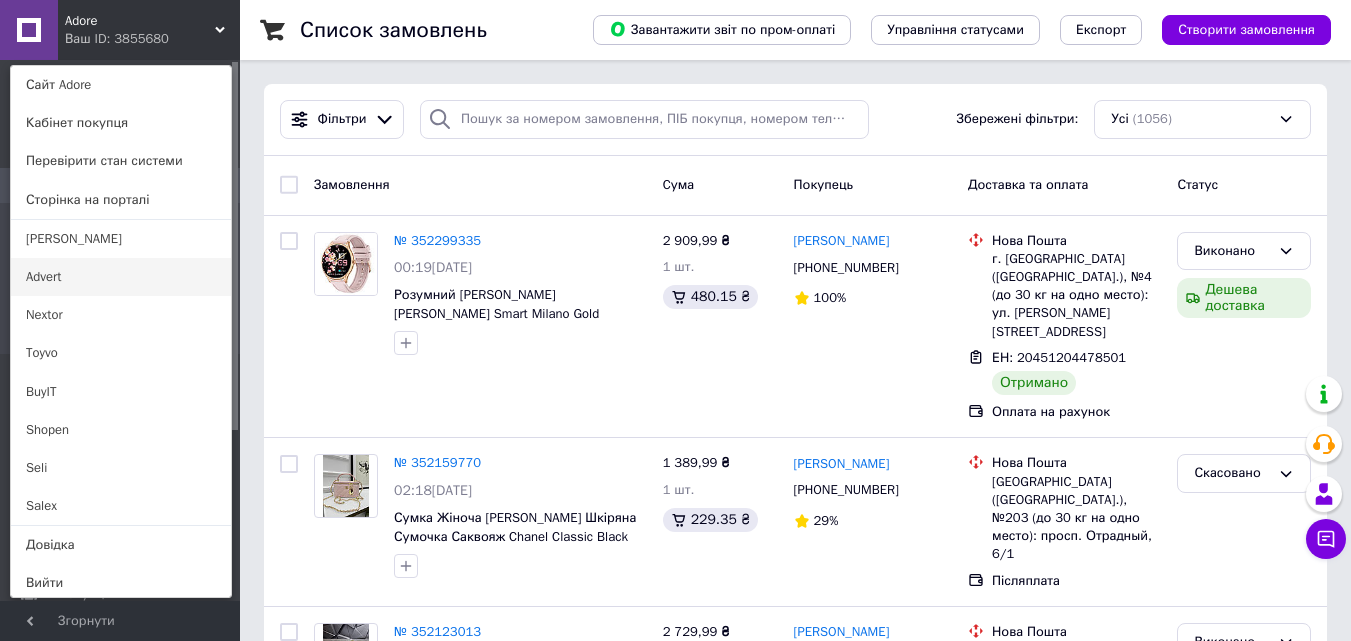 click on "Advert" at bounding box center [121, 277] 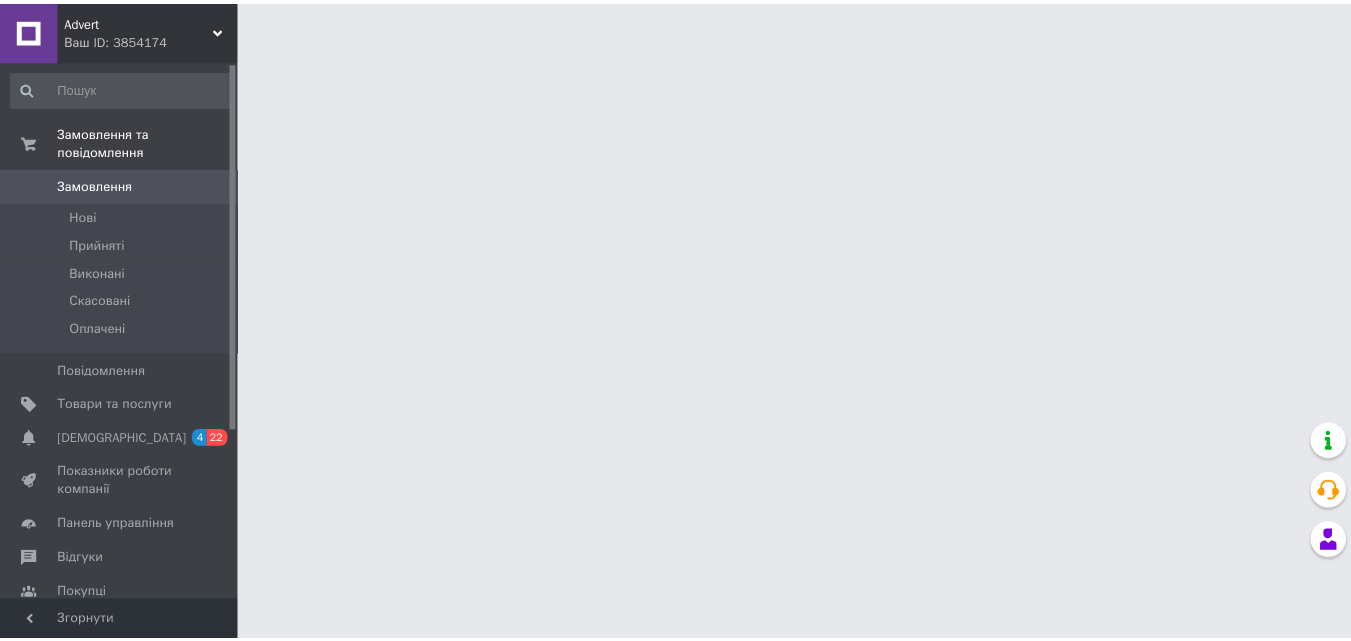 scroll, scrollTop: 0, scrollLeft: 0, axis: both 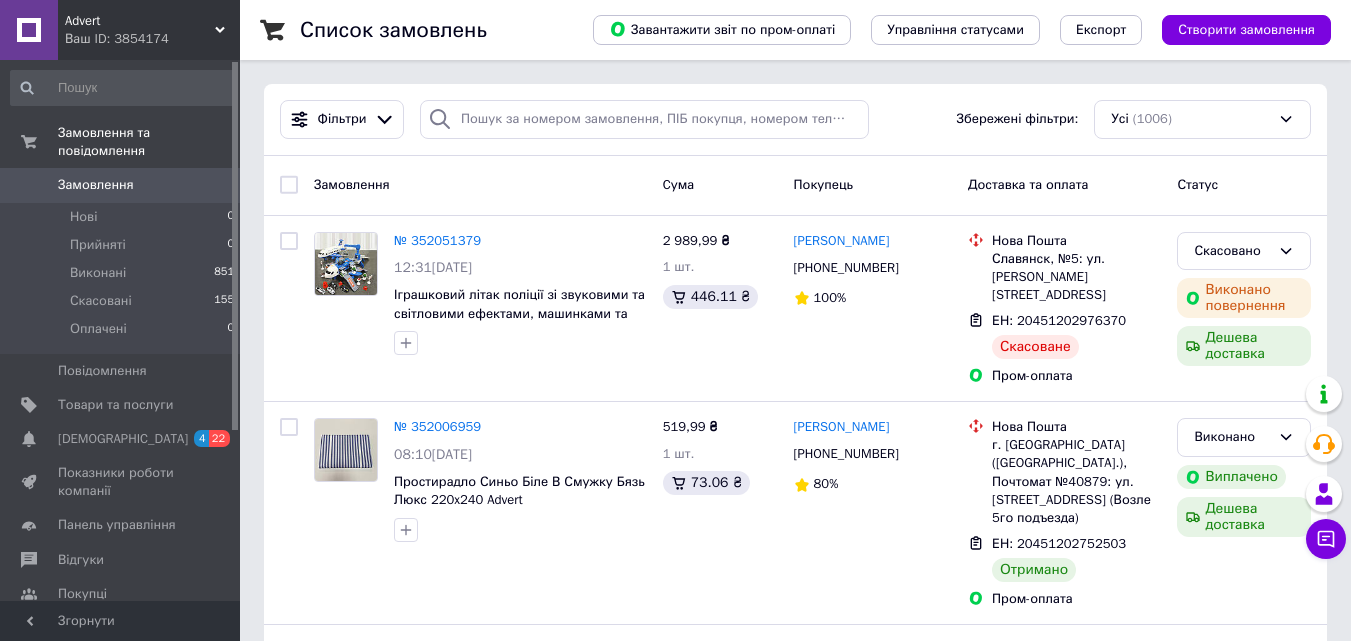 click on "Ваш ID: 3854174" at bounding box center (152, 39) 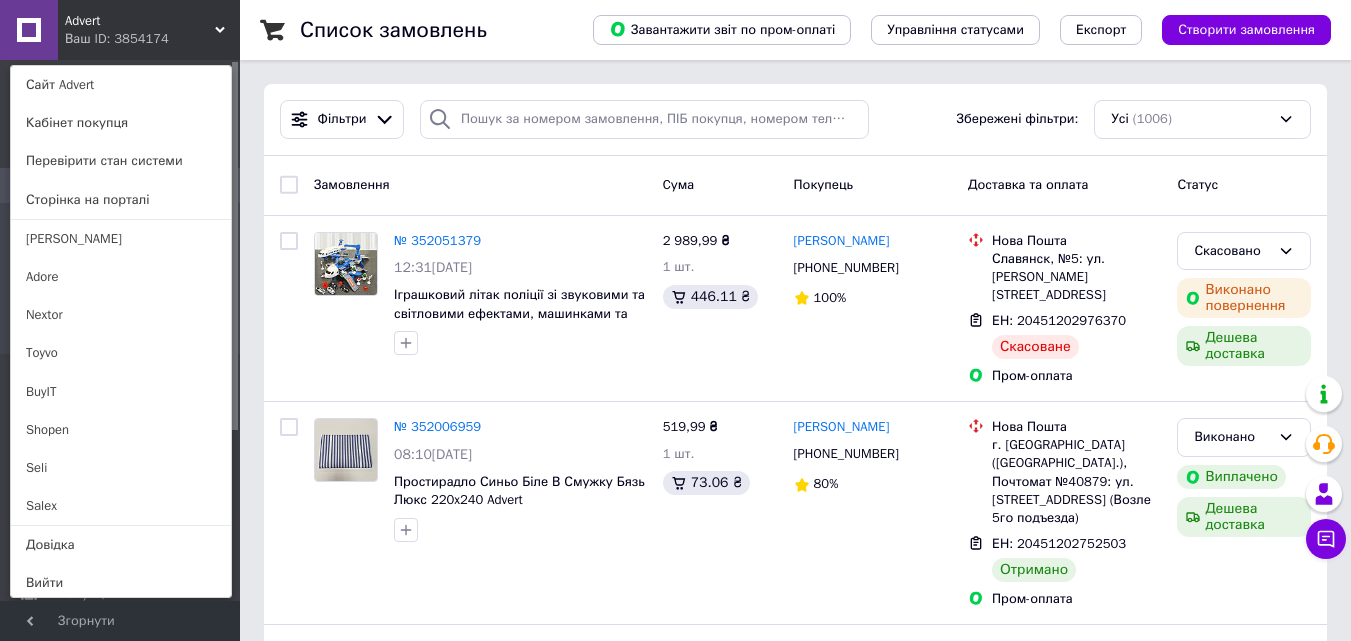 click on "Toyvo" at bounding box center [121, 353] 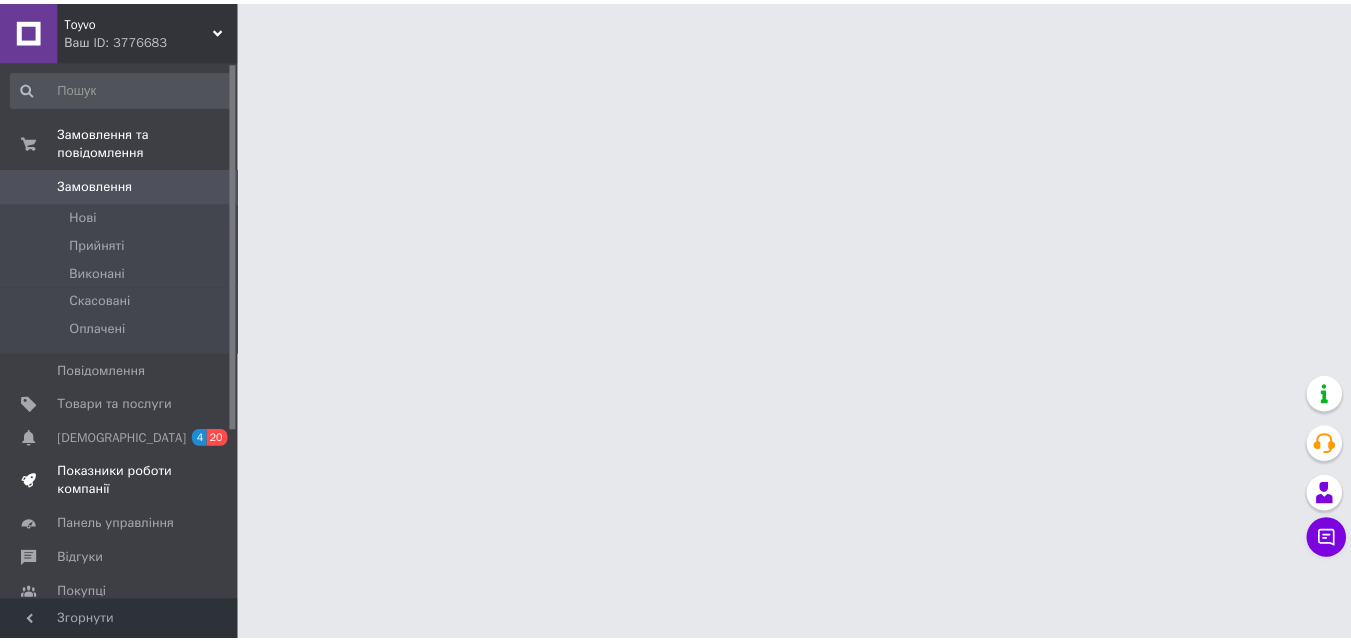 scroll, scrollTop: 0, scrollLeft: 0, axis: both 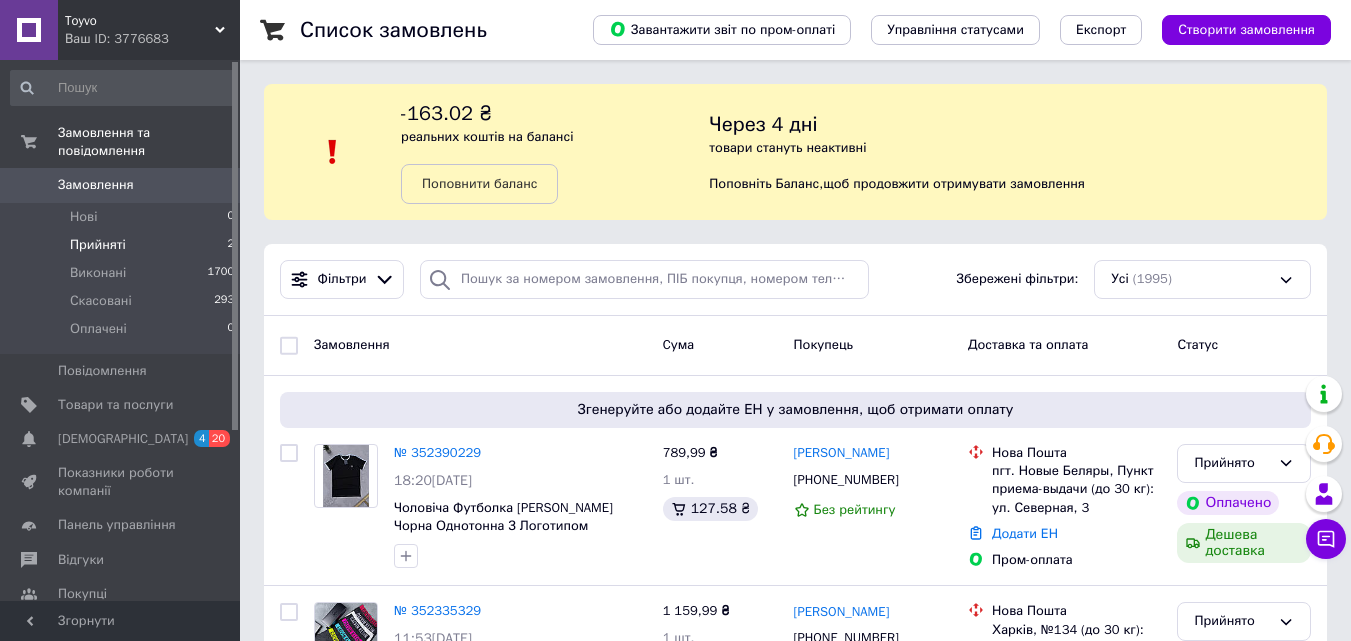 click on "Прийняті 2" at bounding box center (123, 245) 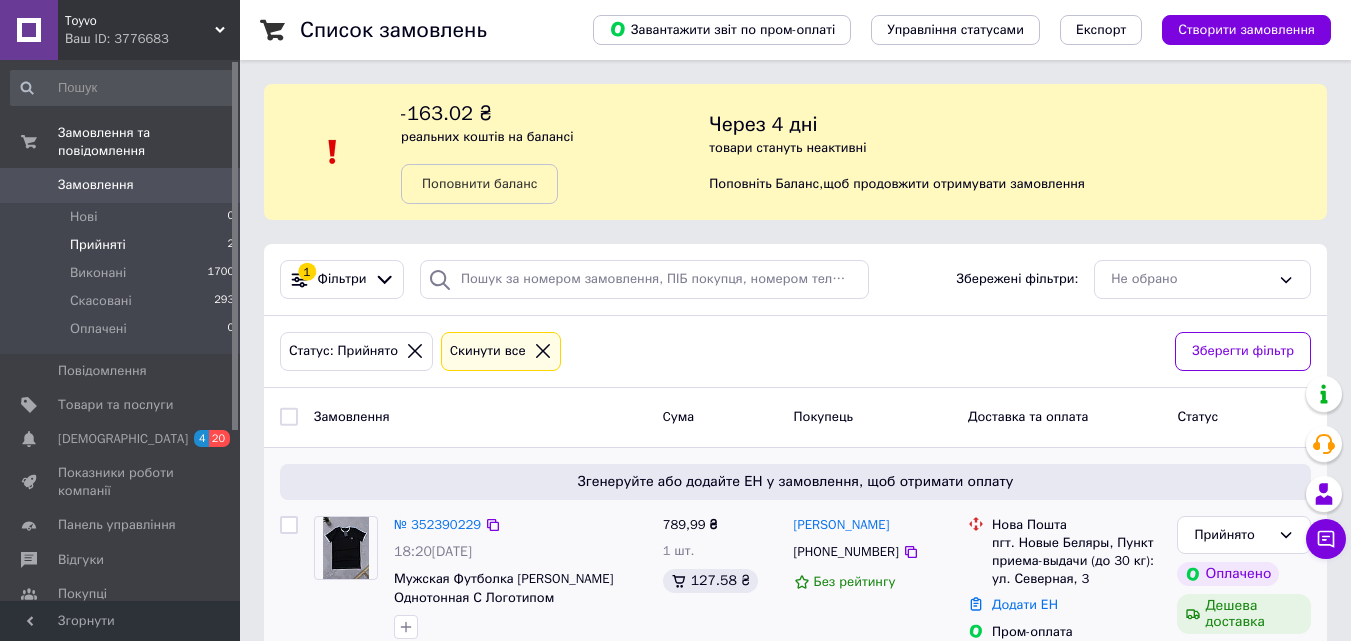 scroll, scrollTop: 199, scrollLeft: 0, axis: vertical 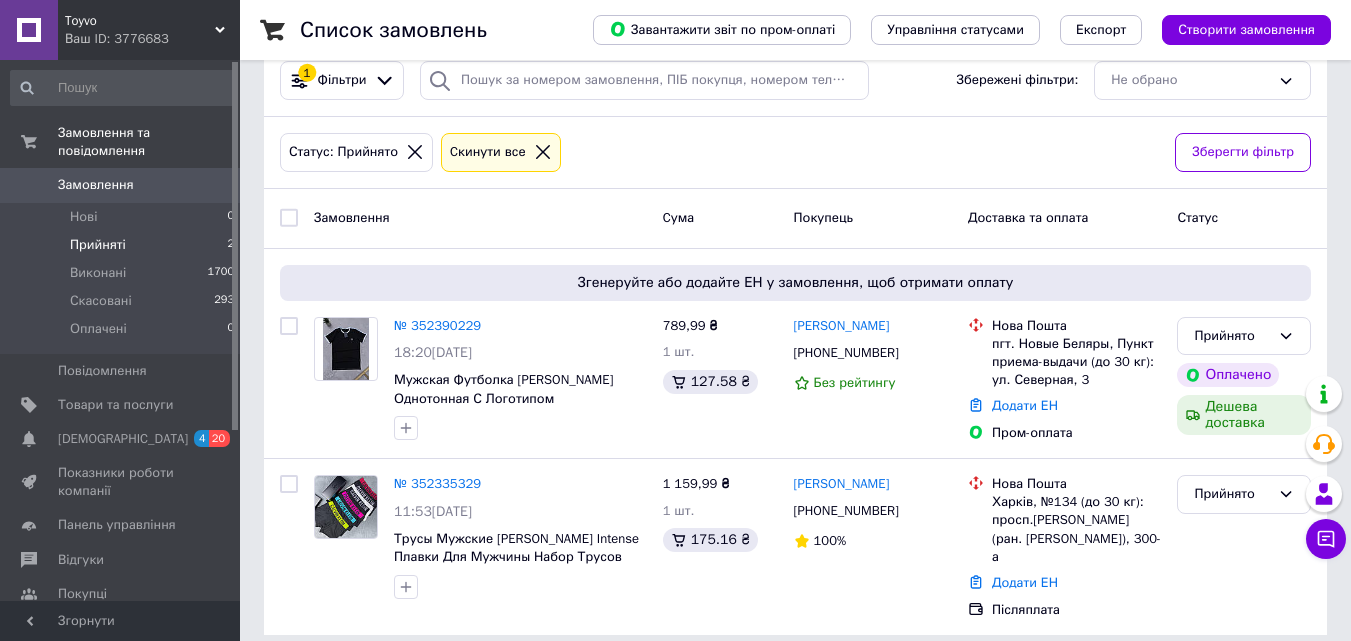 click on "Ваш ID: 3776683" at bounding box center [152, 39] 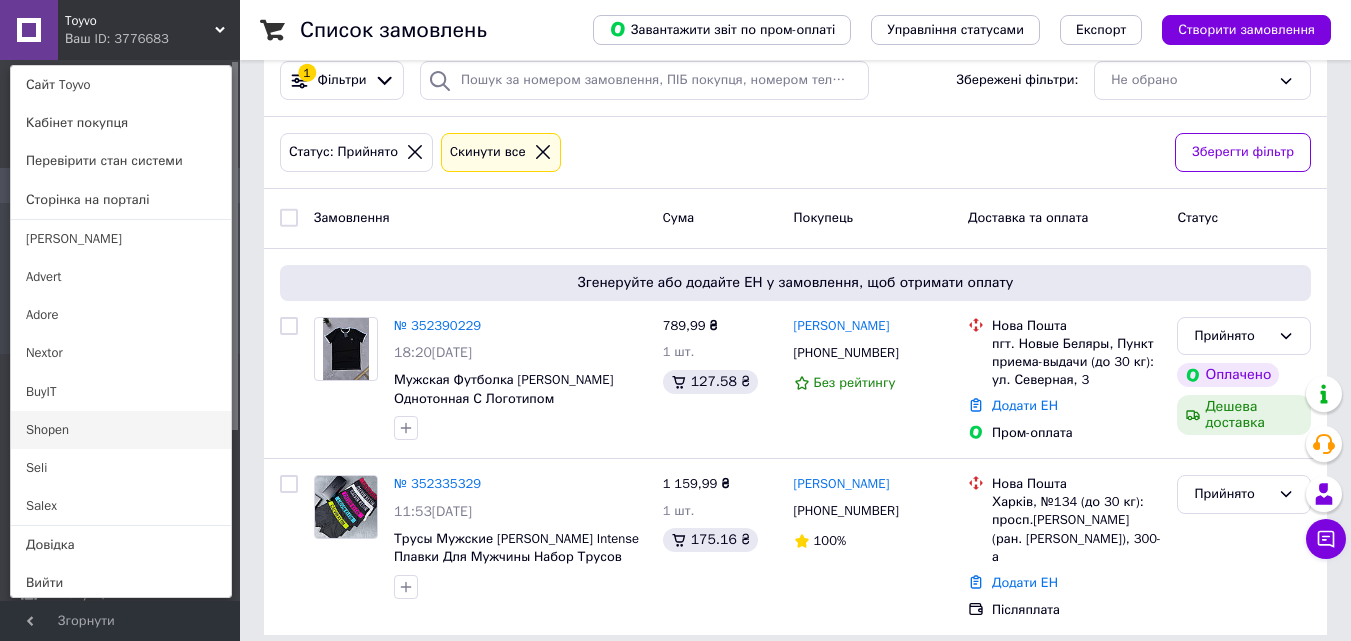 click on "Shopen" at bounding box center (121, 430) 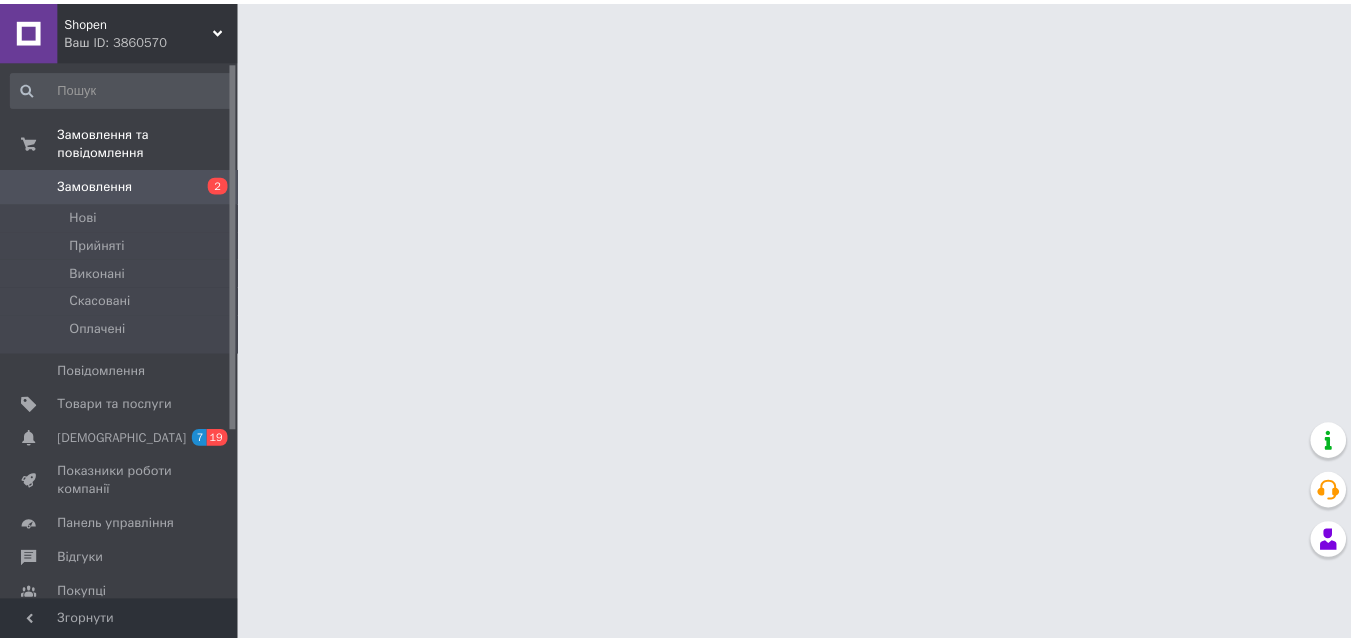 scroll, scrollTop: 0, scrollLeft: 0, axis: both 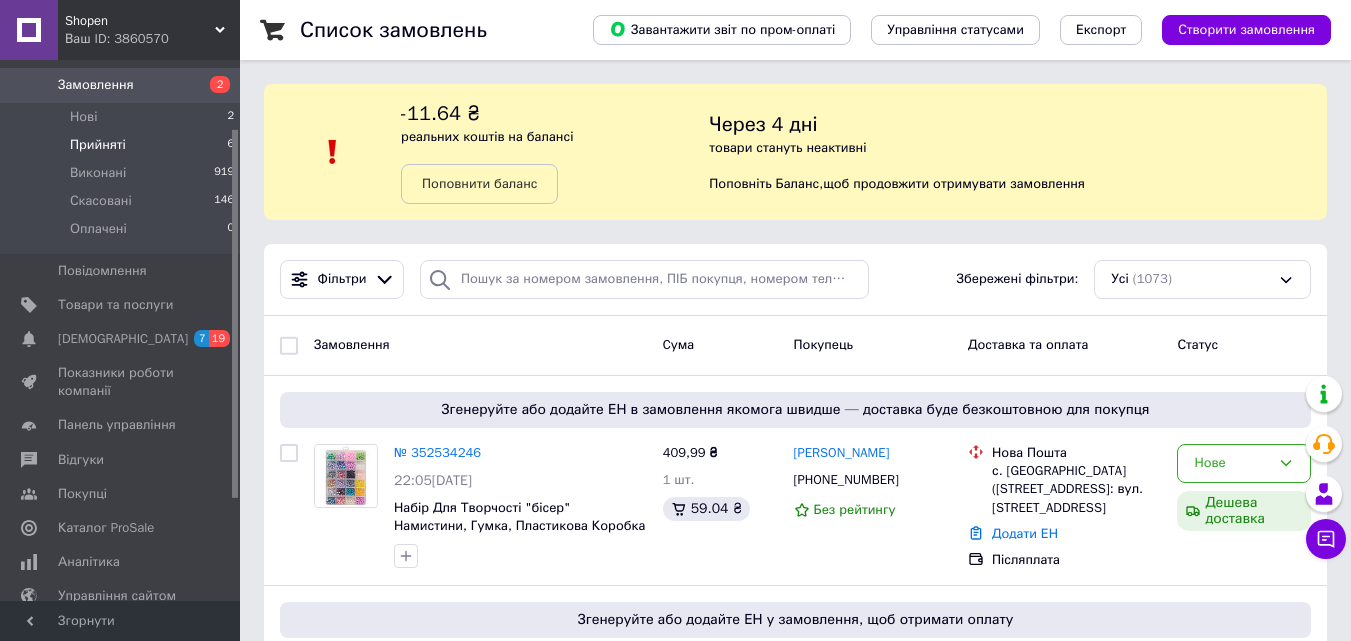 click on "Прийняті" at bounding box center [98, 145] 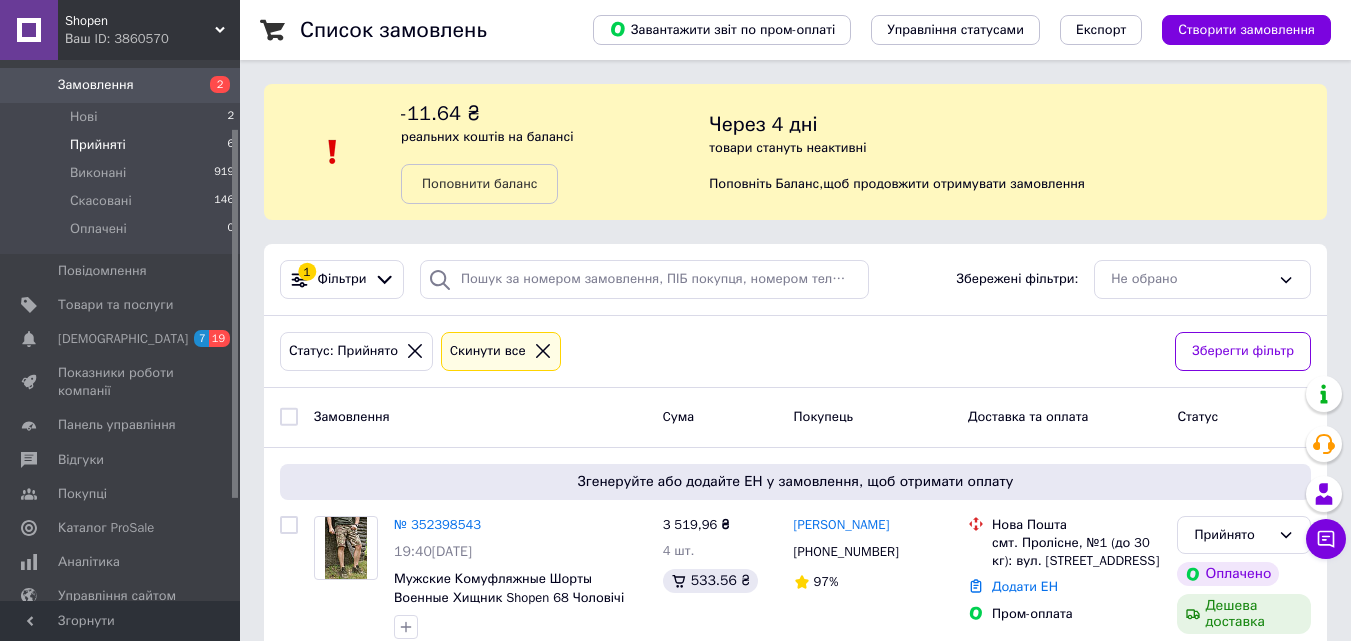 scroll, scrollTop: 1023, scrollLeft: 0, axis: vertical 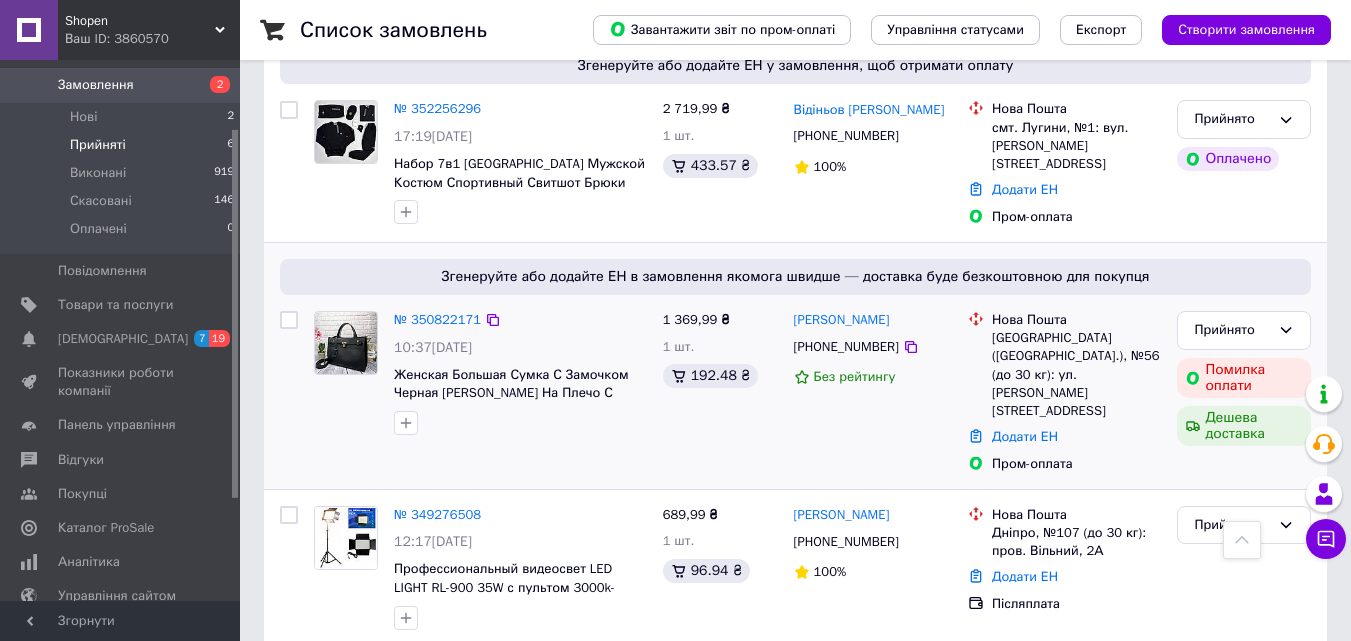 click on "+380634522237" at bounding box center (846, 347) 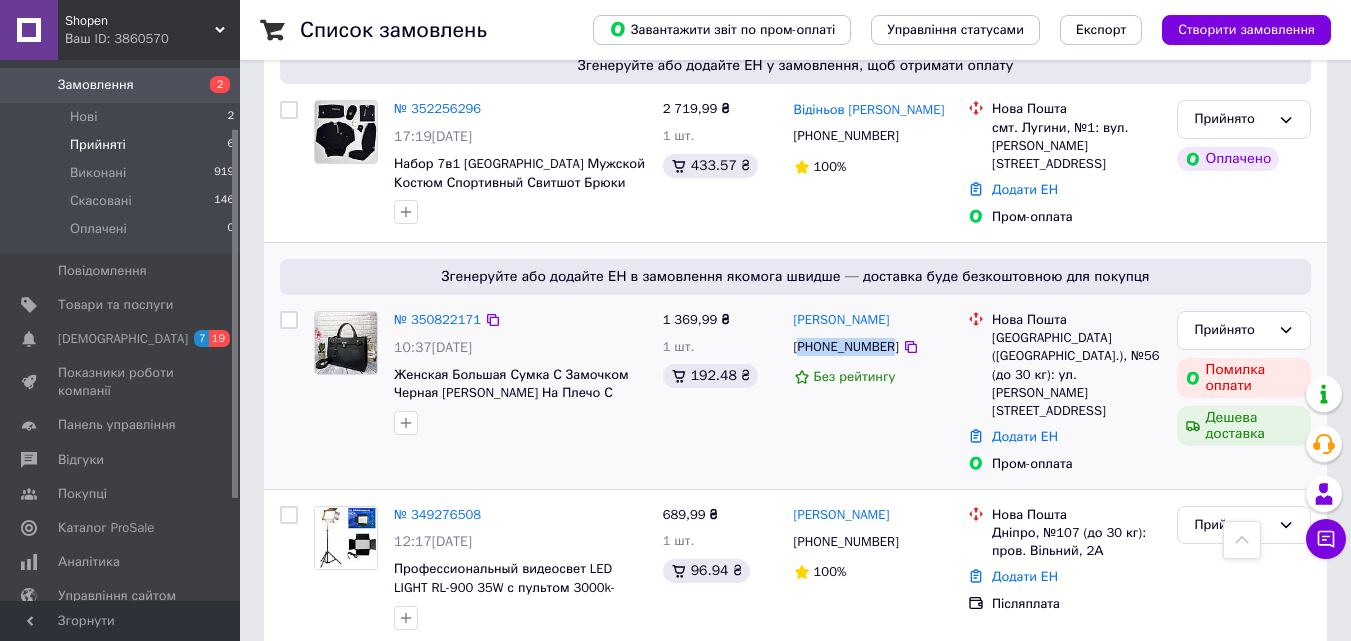 click on "+380634522237" at bounding box center (846, 347) 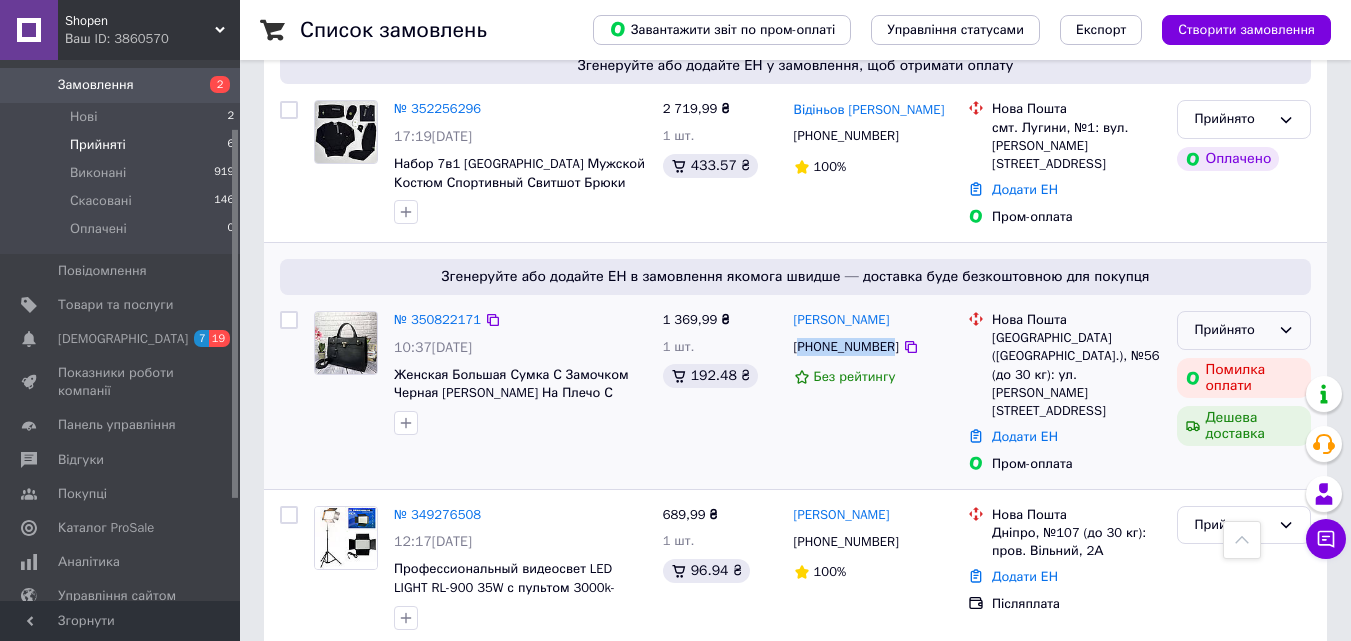 click on "Прийнято" at bounding box center [1232, 330] 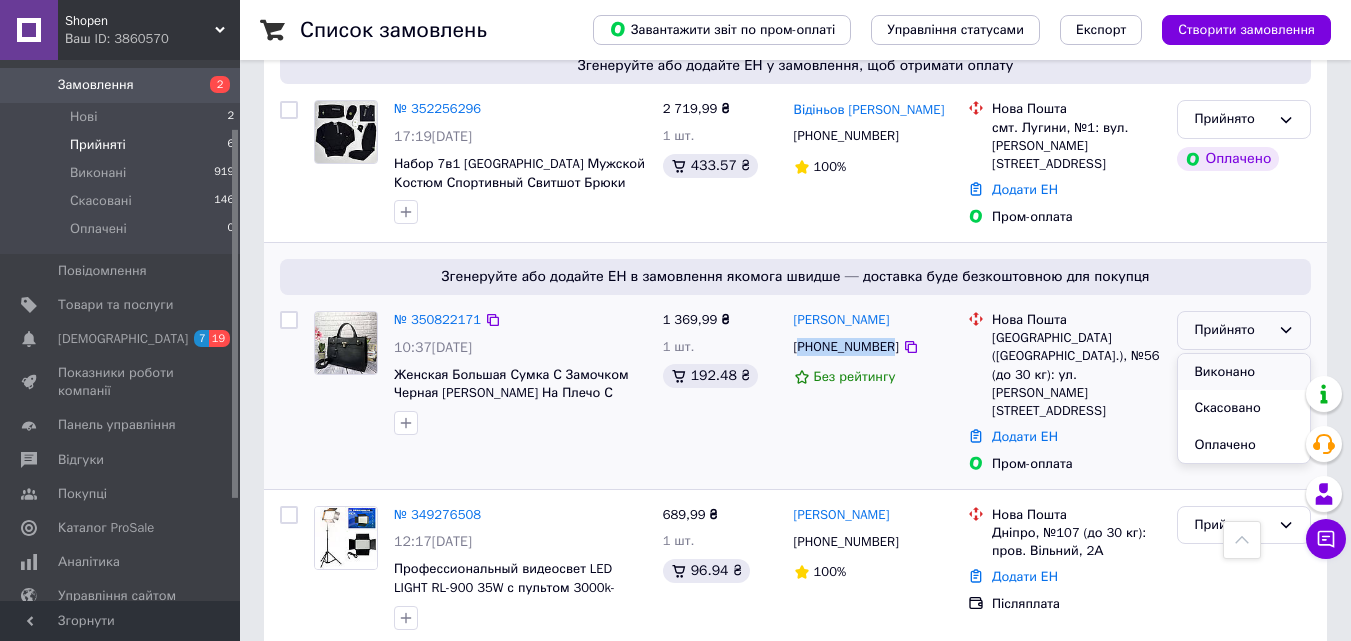 click on "Виконано" at bounding box center (1244, 372) 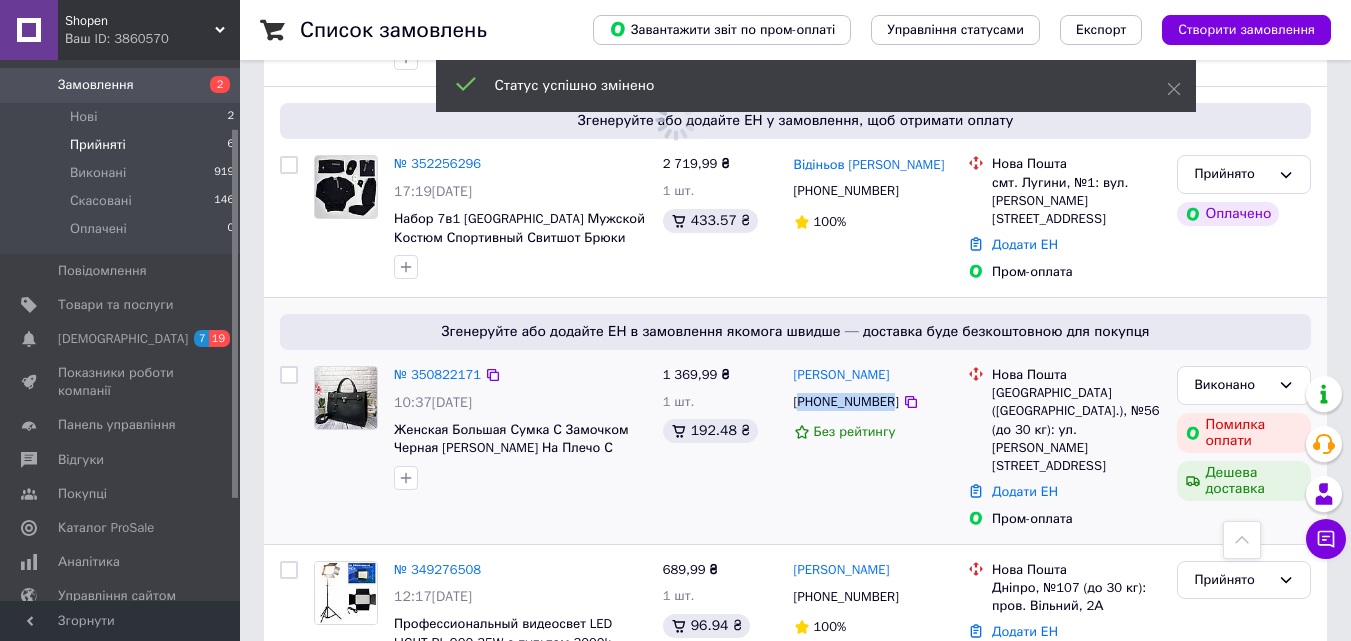 scroll, scrollTop: 967, scrollLeft: 0, axis: vertical 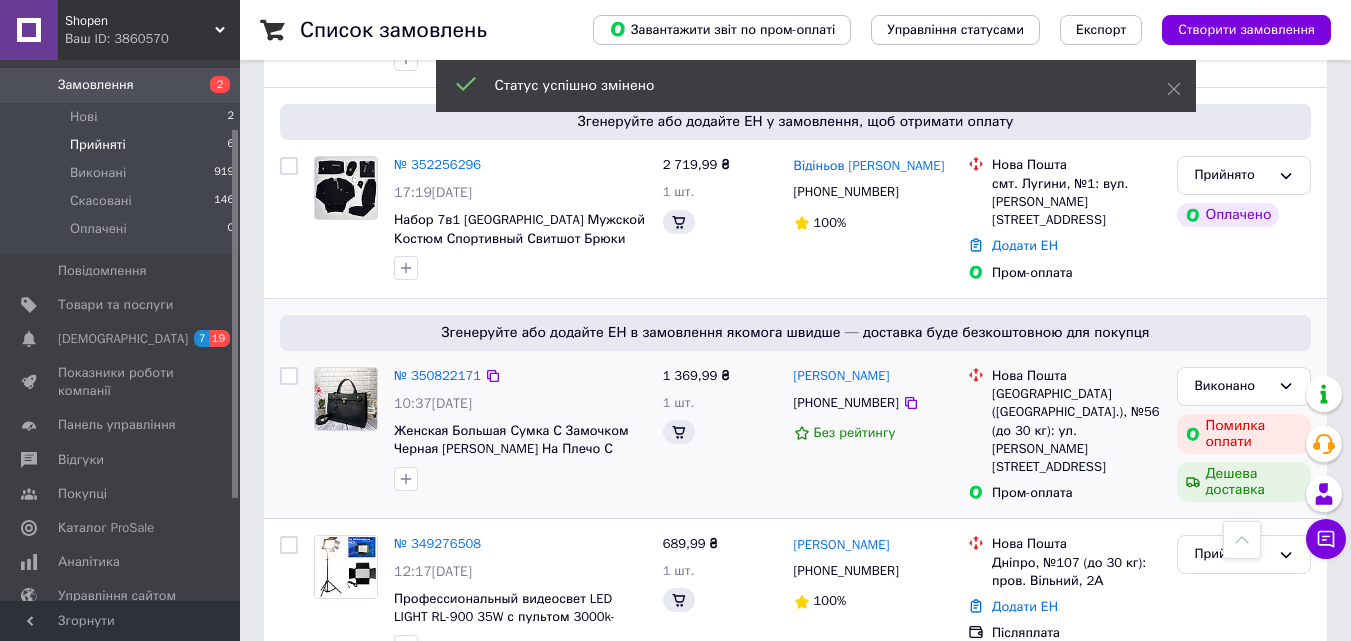 click on "Shopen" at bounding box center [140, 21] 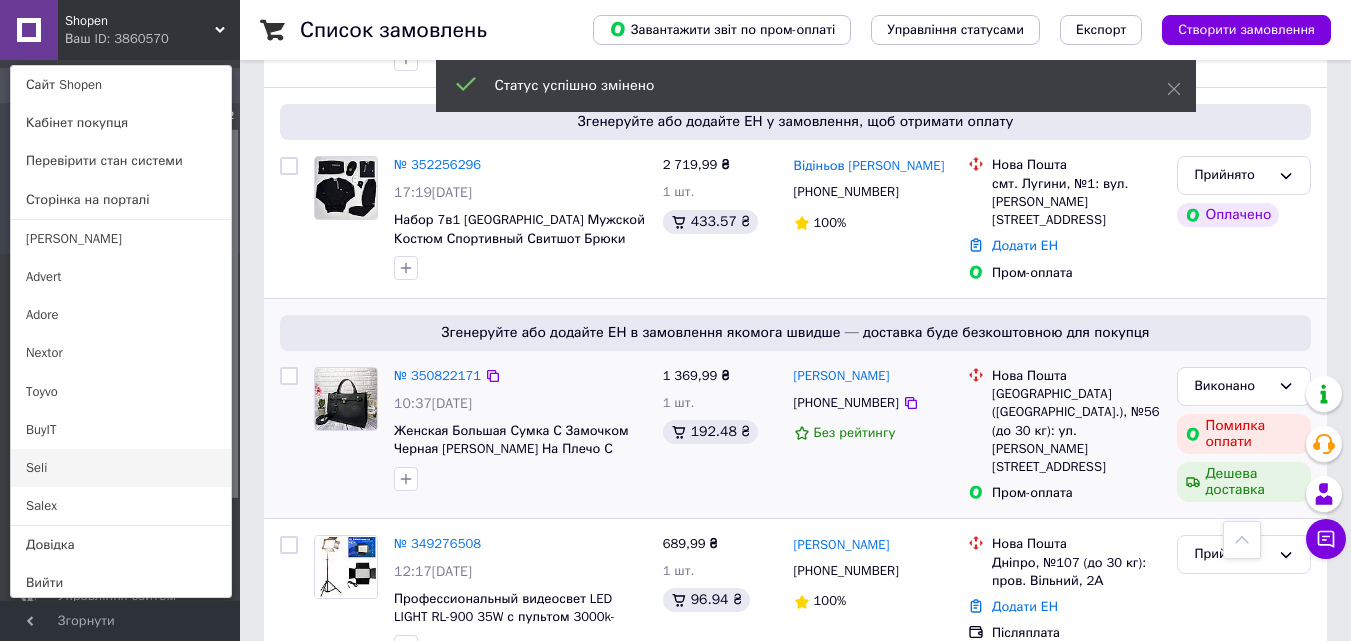 click on "Seli" at bounding box center (121, 468) 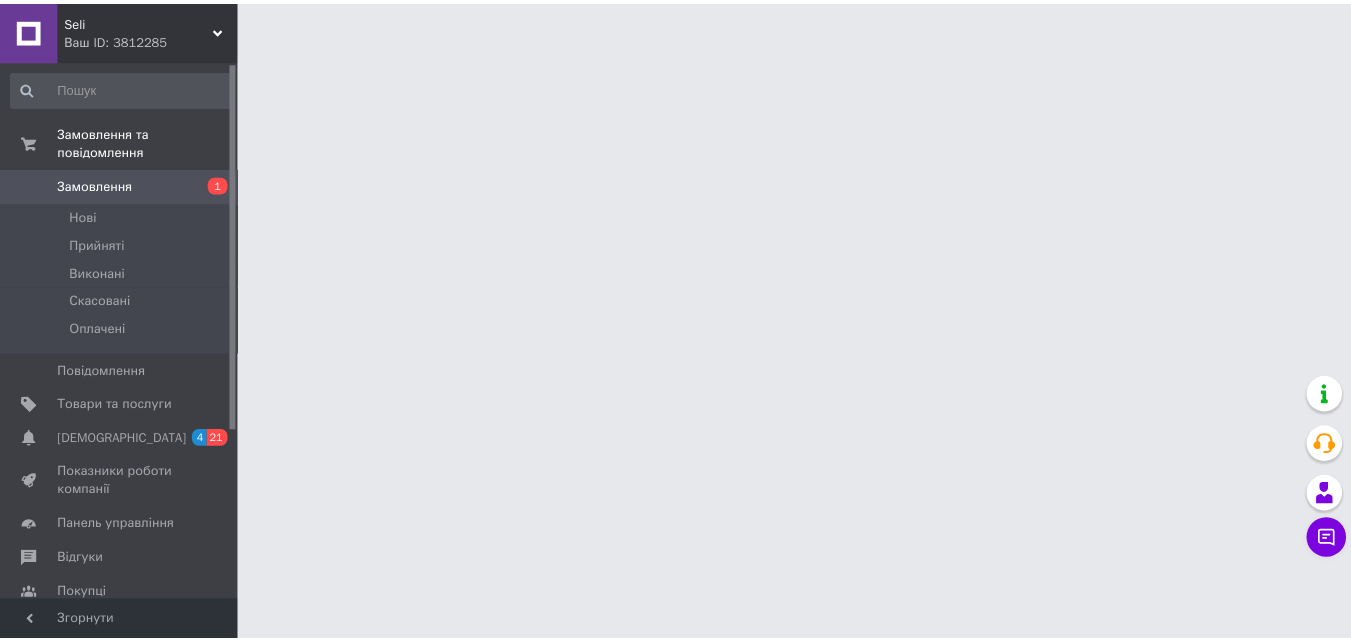 scroll, scrollTop: 0, scrollLeft: 0, axis: both 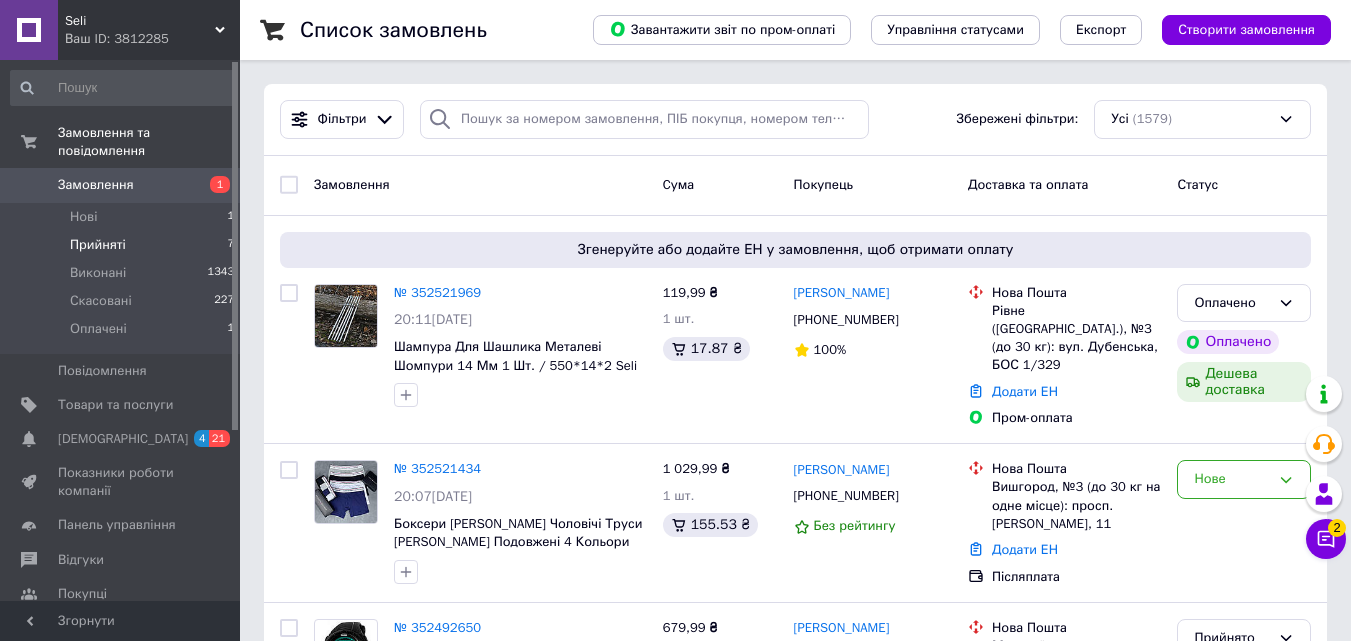 click on "Прийняті" at bounding box center [98, 245] 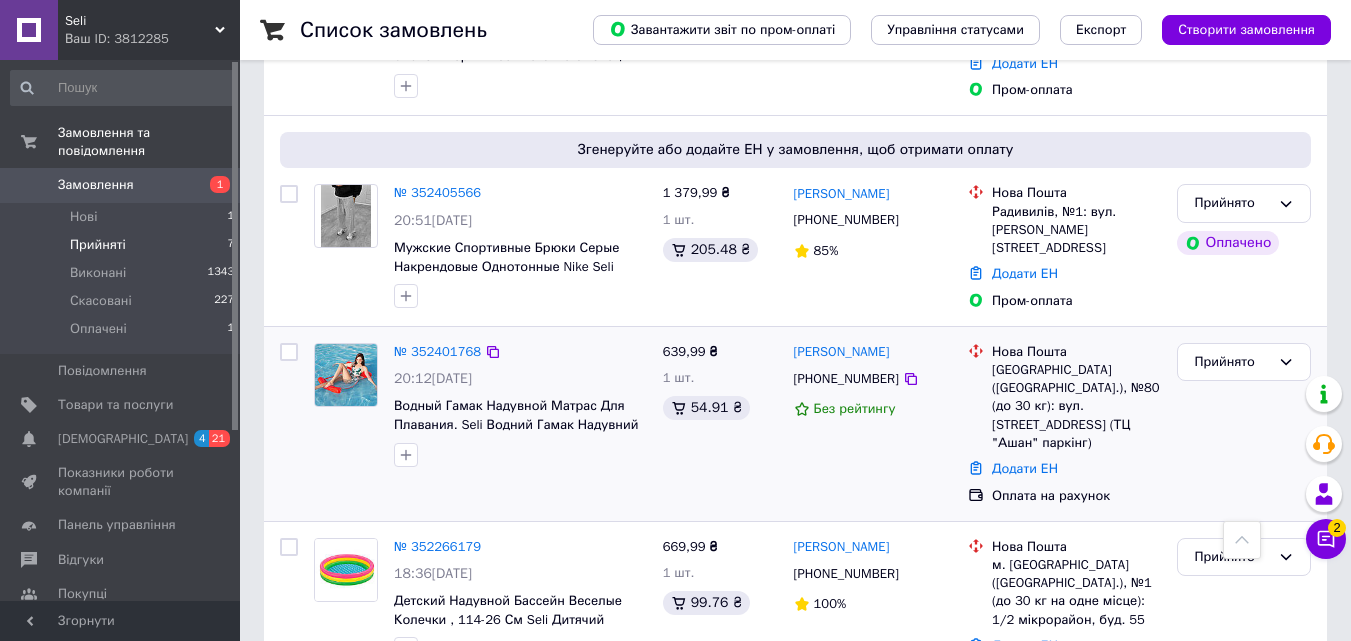 scroll, scrollTop: 1110, scrollLeft: 0, axis: vertical 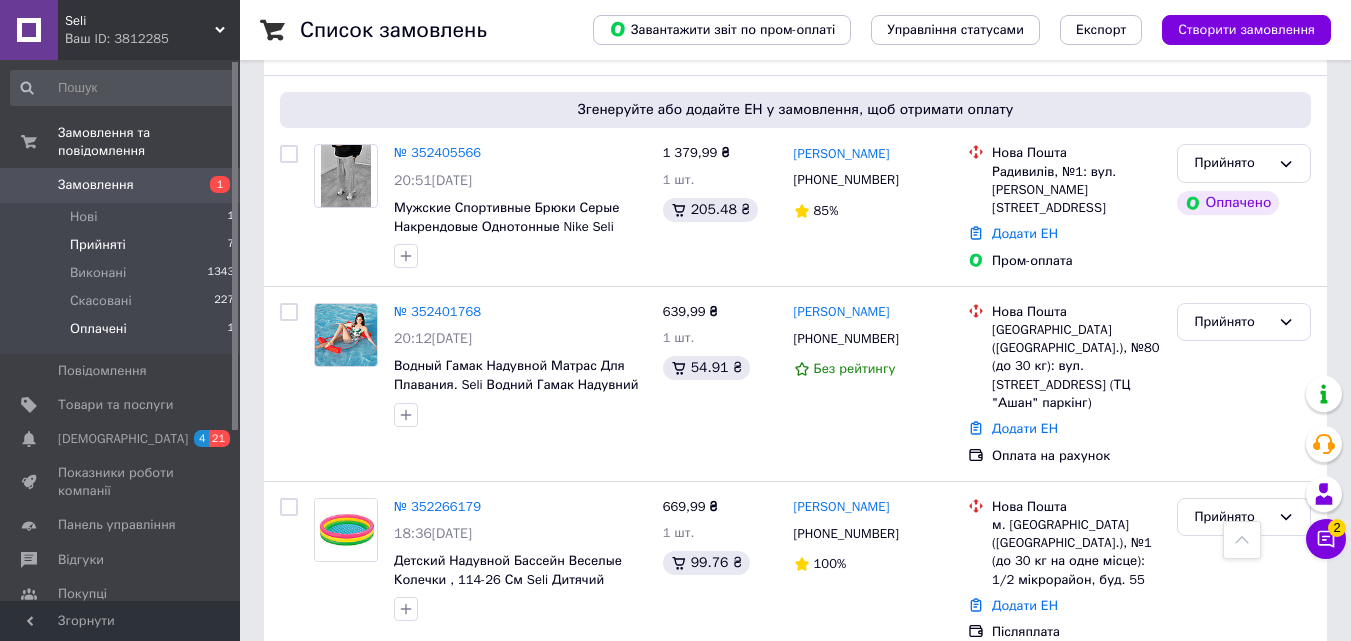 click on "Оплачені" at bounding box center [98, 329] 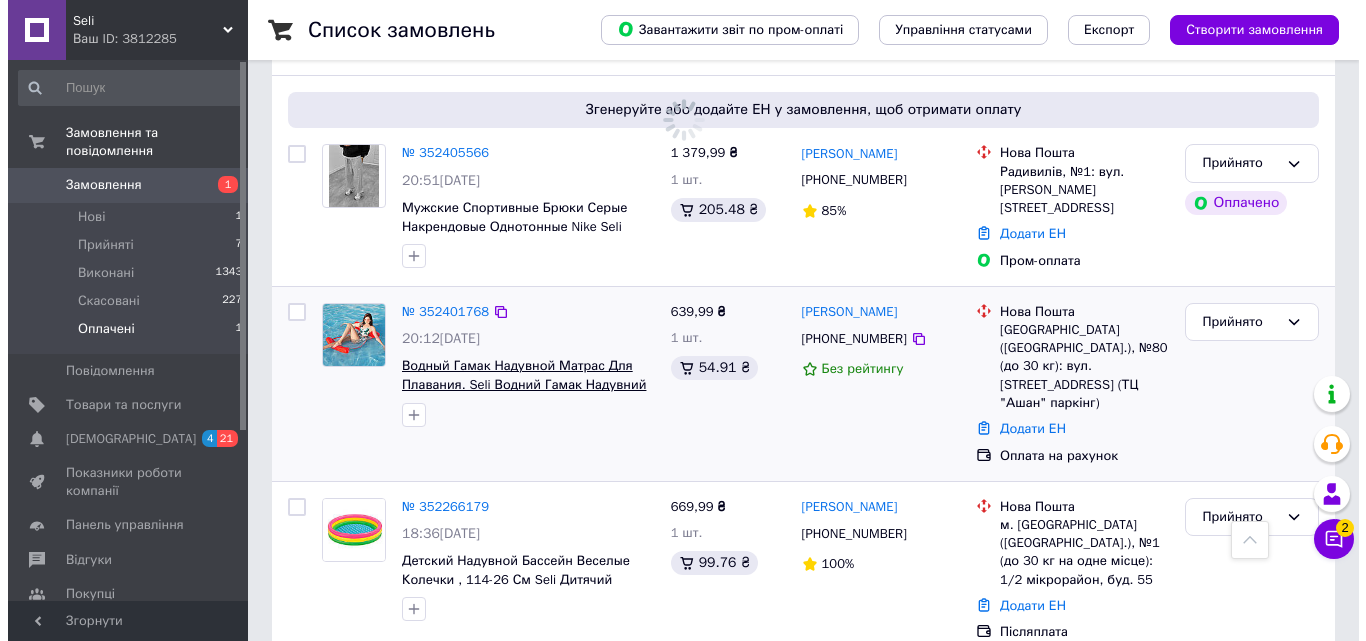 scroll, scrollTop: 0, scrollLeft: 0, axis: both 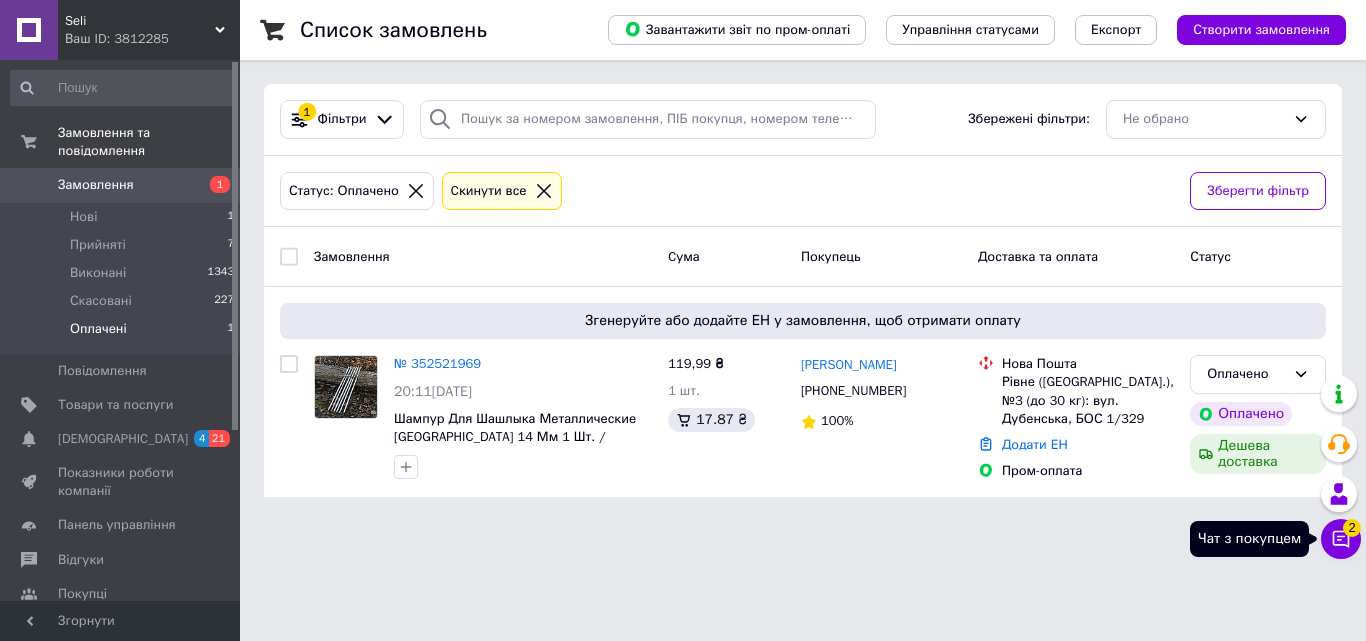 click on "Чат з покупцем 2" at bounding box center [1341, 539] 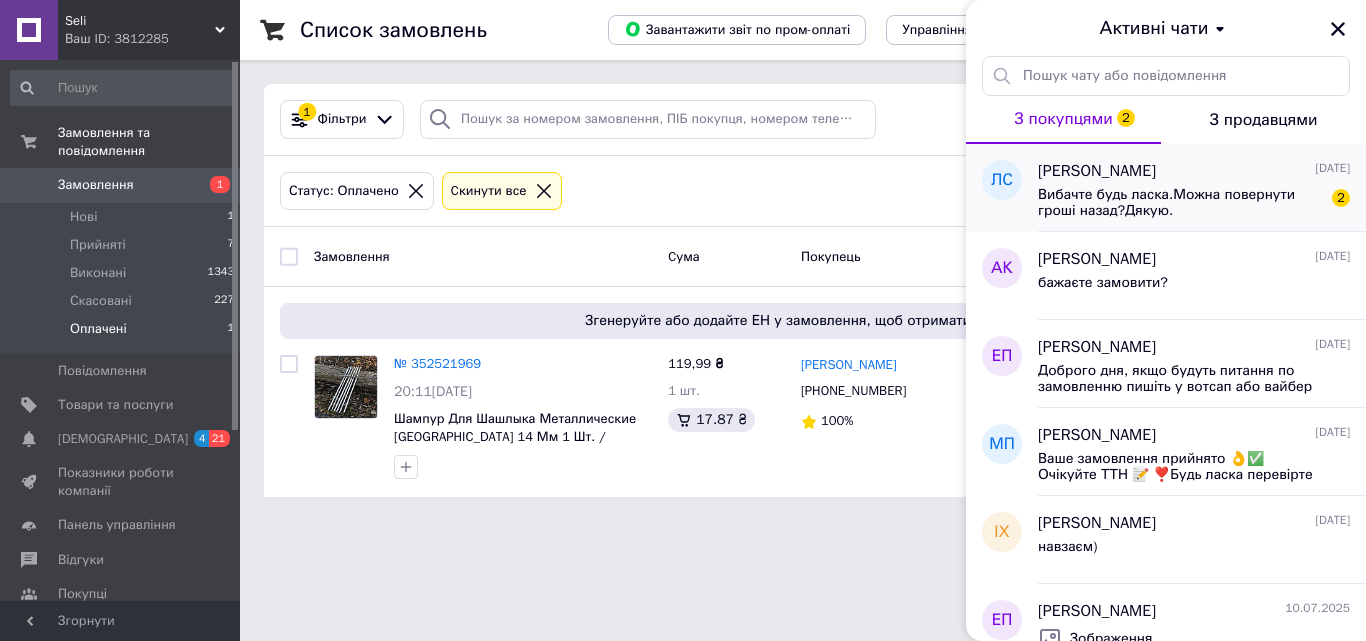 click on "Вибачте  будь ласка.Можна повернути гроші назад?Дякую." at bounding box center (1180, 203) 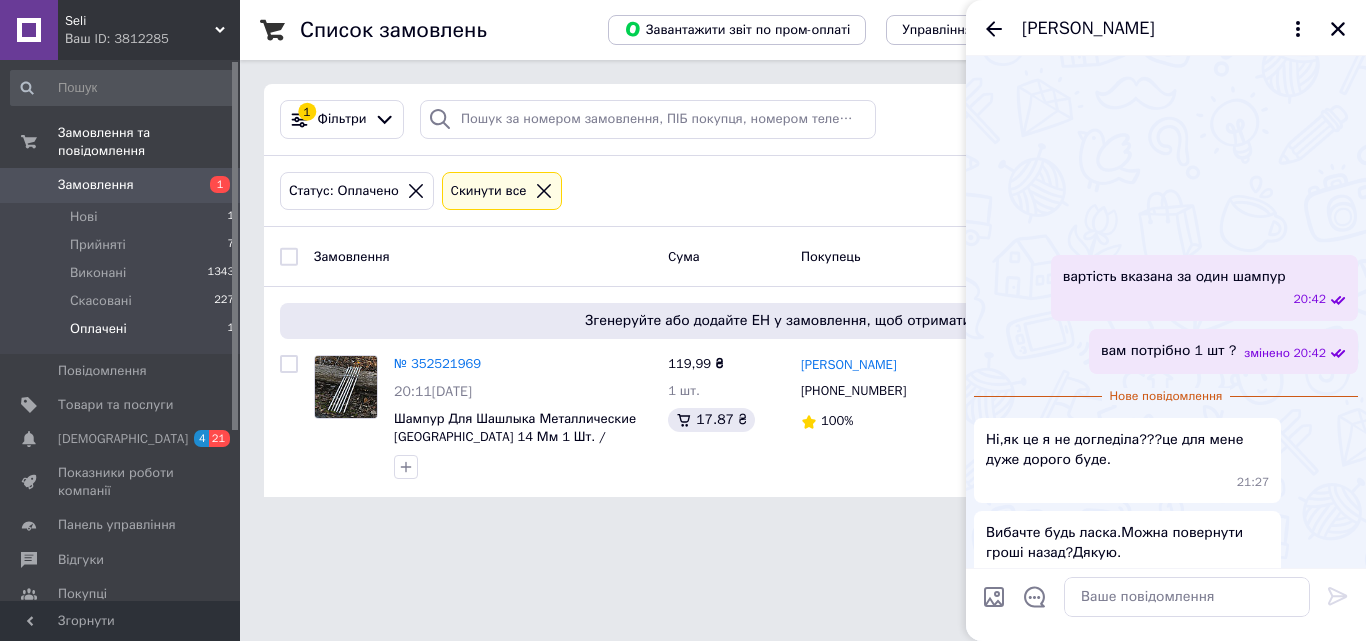 scroll, scrollTop: 720, scrollLeft: 0, axis: vertical 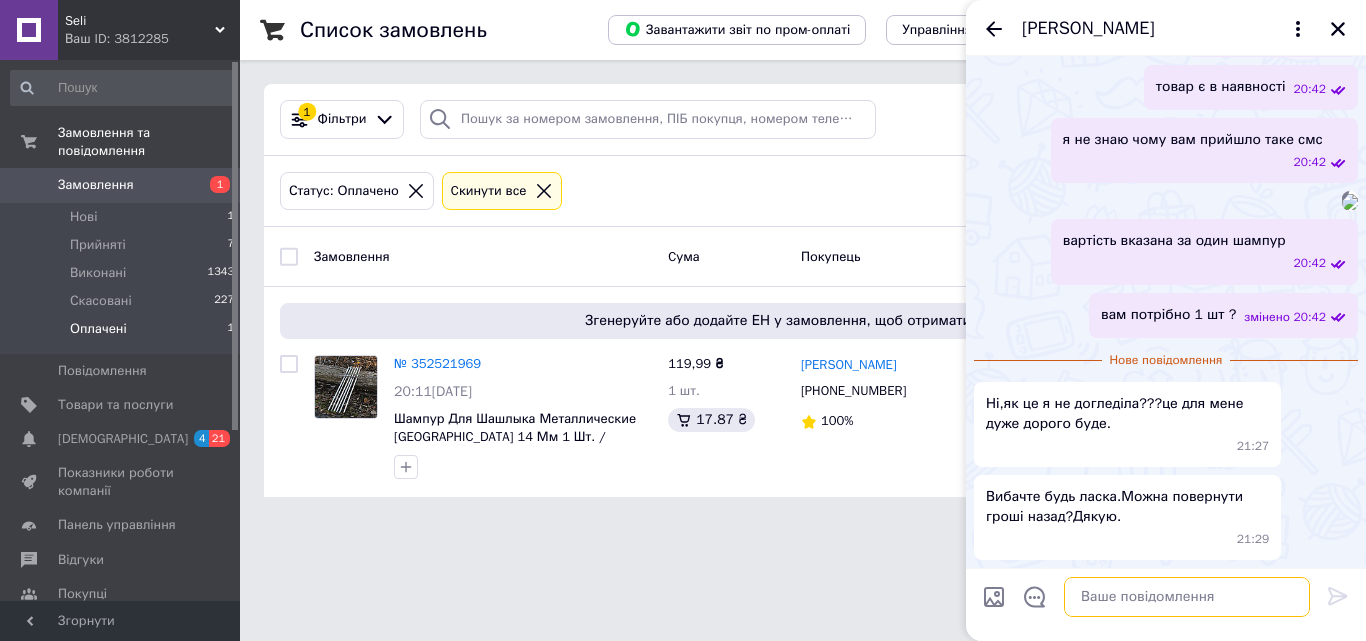 click at bounding box center (1187, 597) 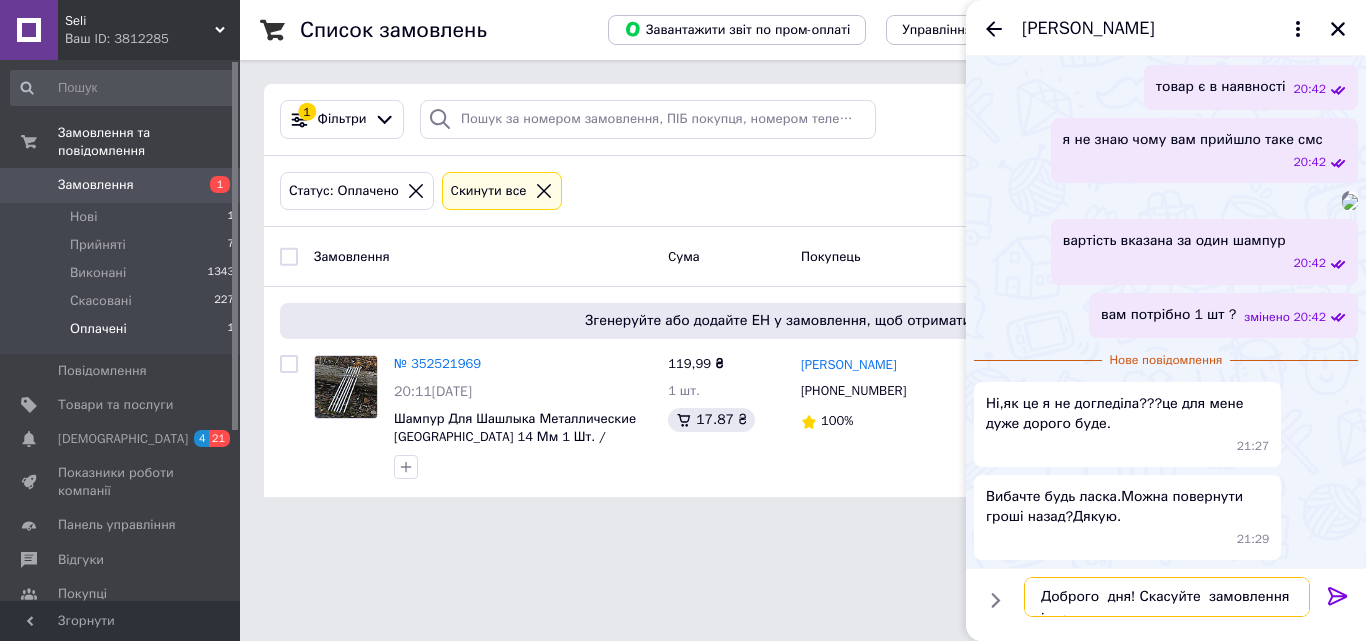 scroll, scrollTop: 2, scrollLeft: 0, axis: vertical 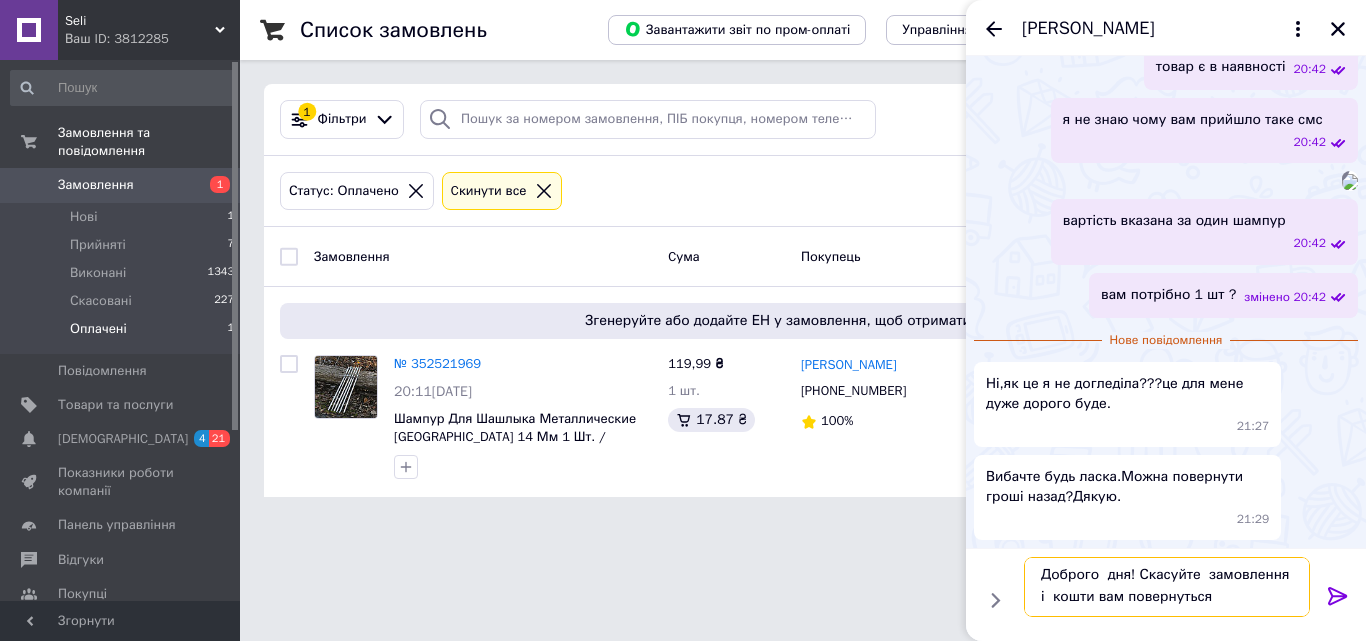 type on "Доброго  дня! Скасуйте  замовлення і  кошти вам повернуться" 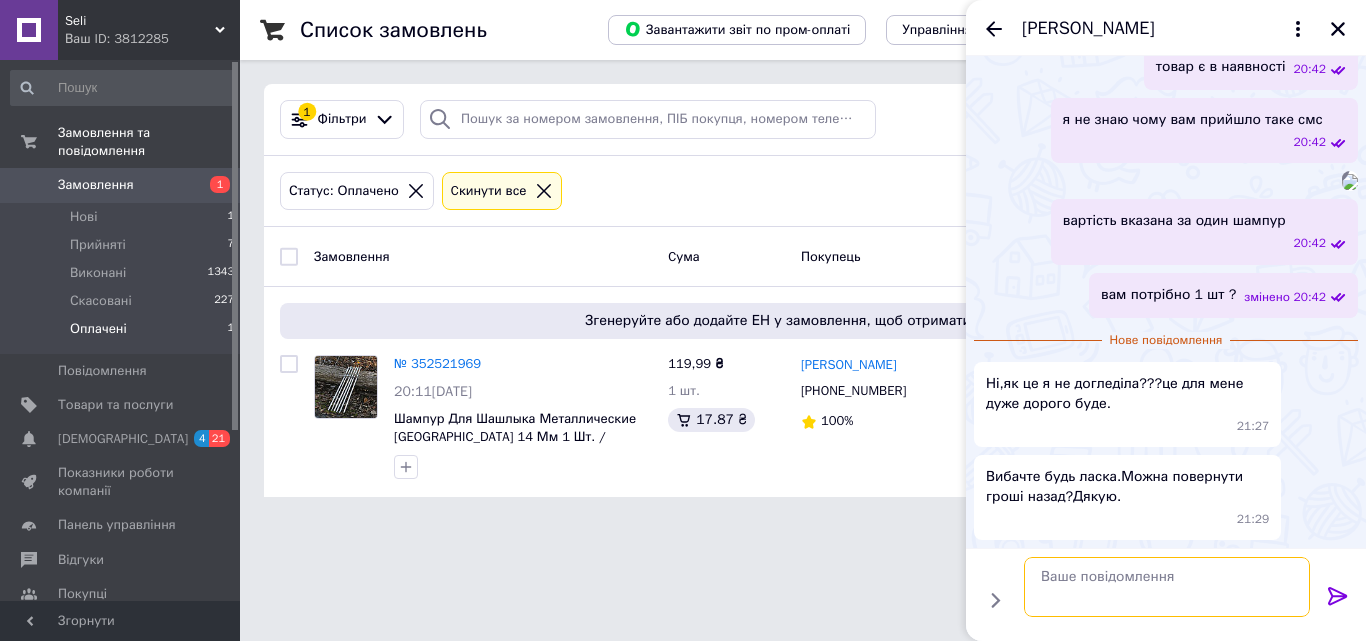 scroll, scrollTop: 0, scrollLeft: 0, axis: both 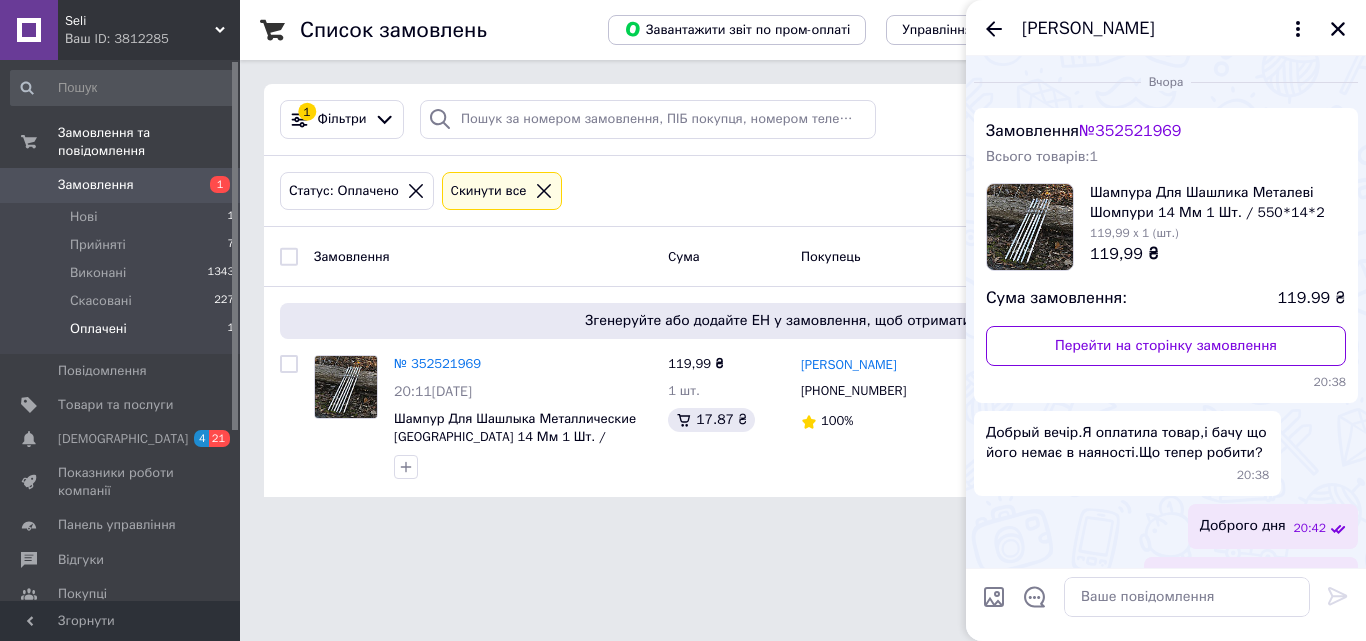 click on "№ 352521969" at bounding box center [1130, 131] 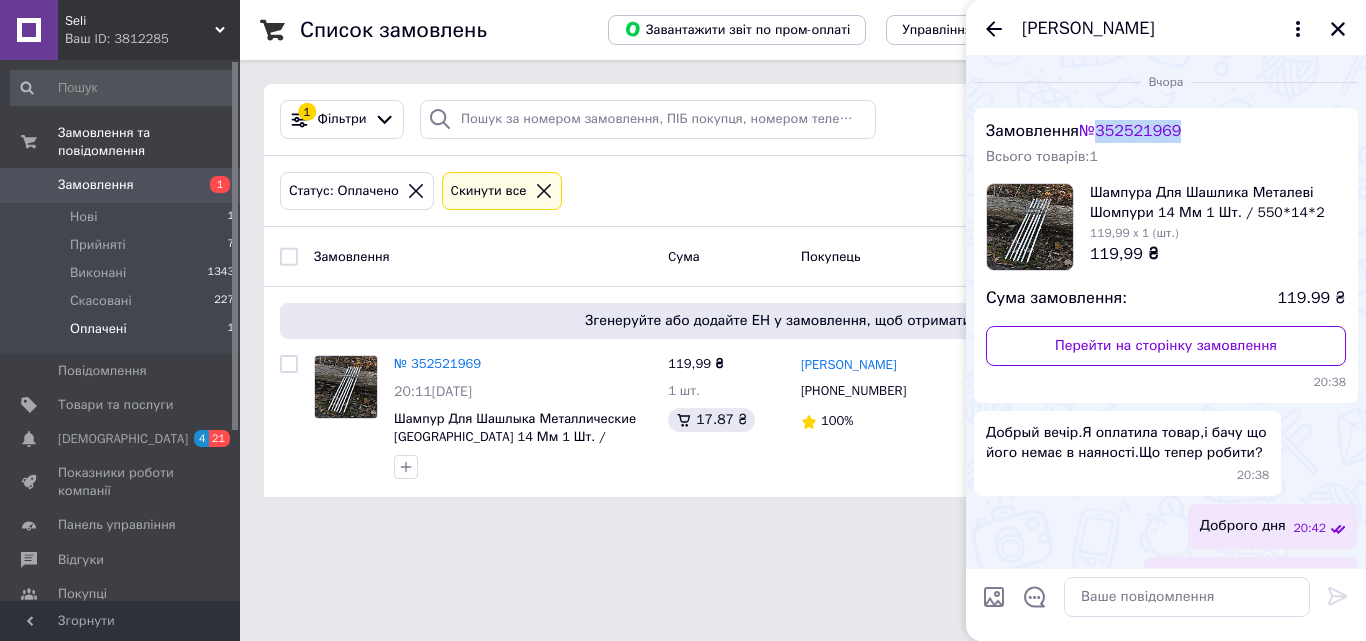 click on "№ 352521969" at bounding box center (1130, 131) 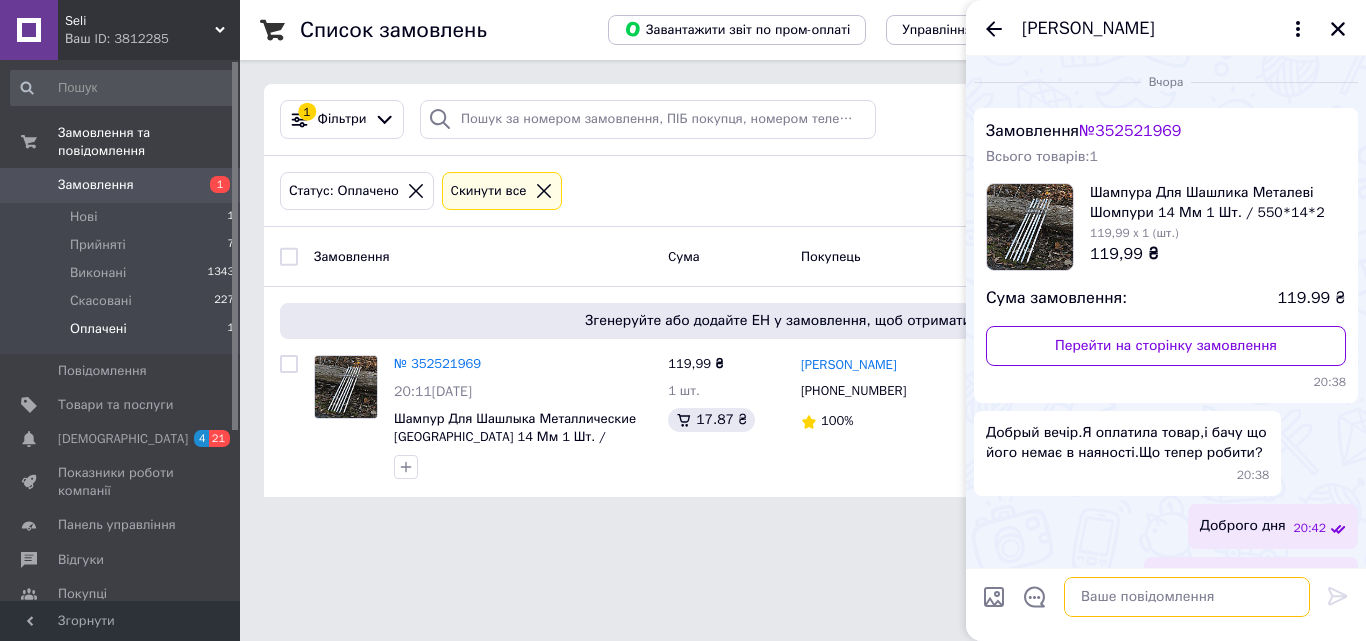 click at bounding box center (1187, 597) 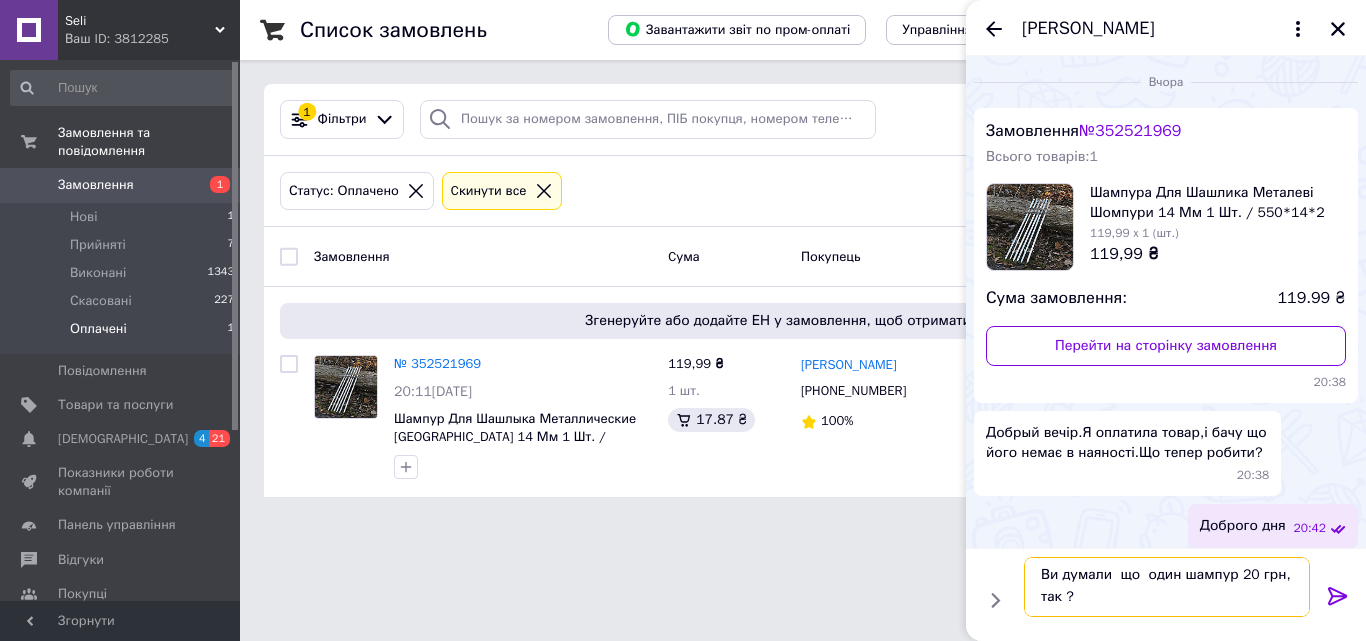 type on "Ви думали  що  один шампур 20 грн, так ?" 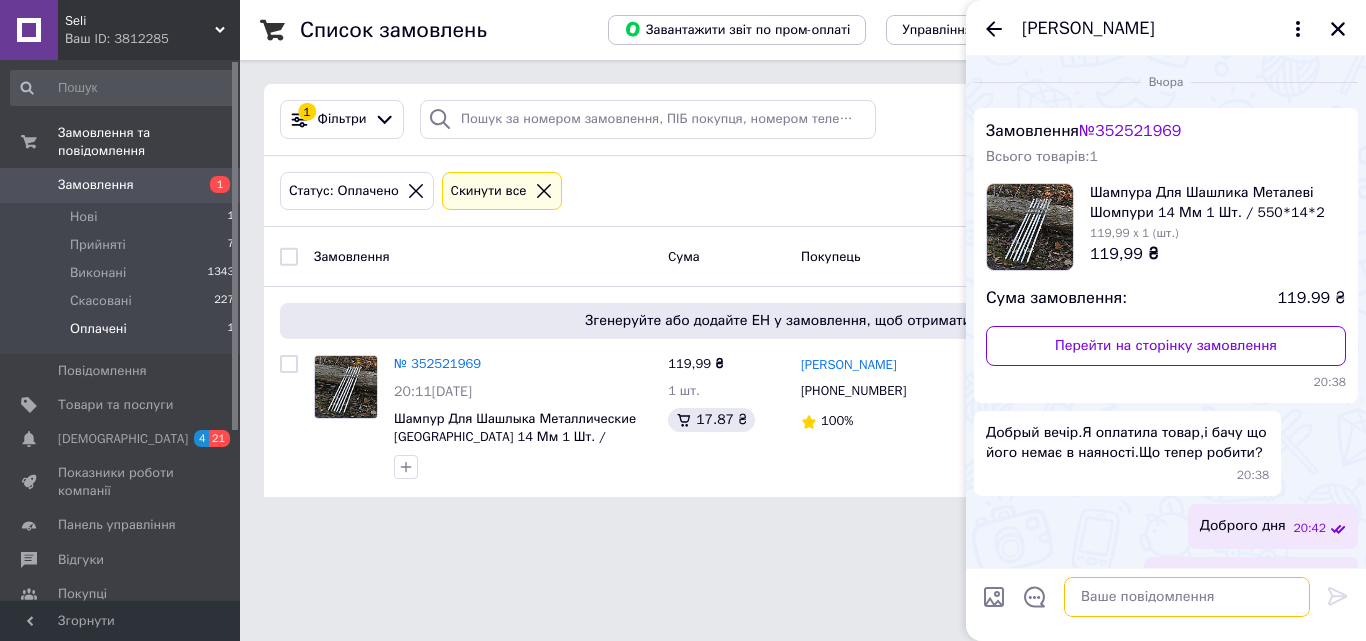 scroll, scrollTop: 0, scrollLeft: 0, axis: both 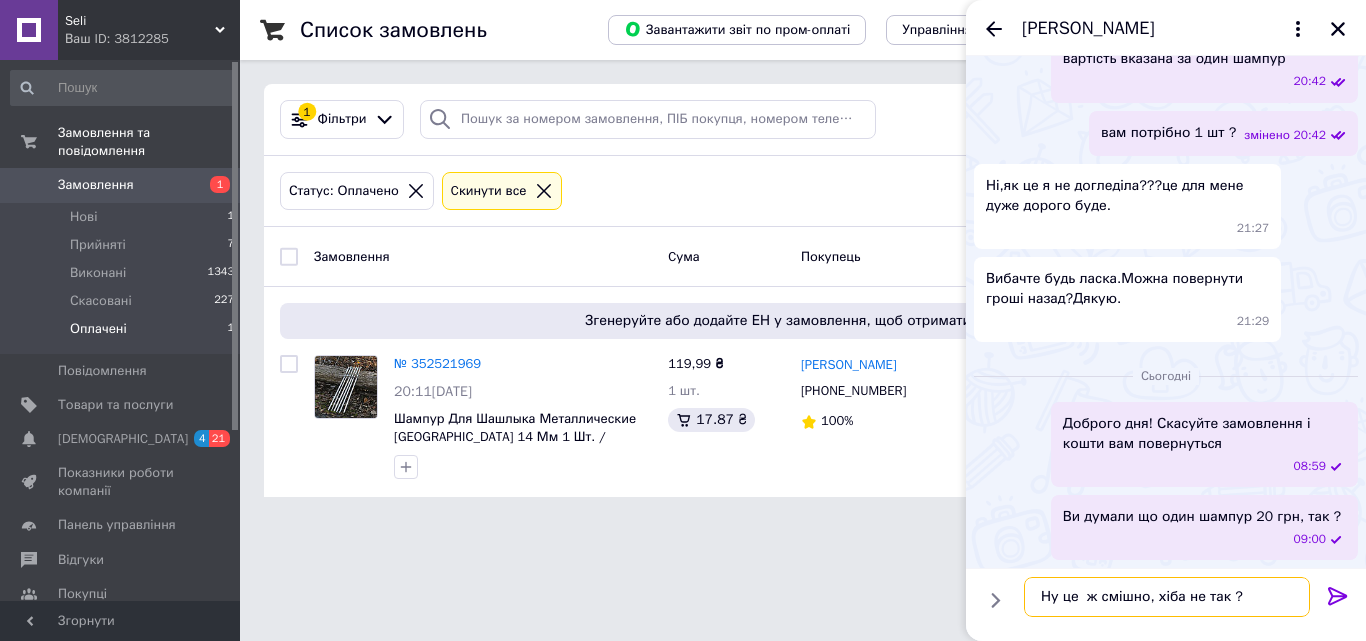 type on "Ну це  ж смішно, хіба не так ?" 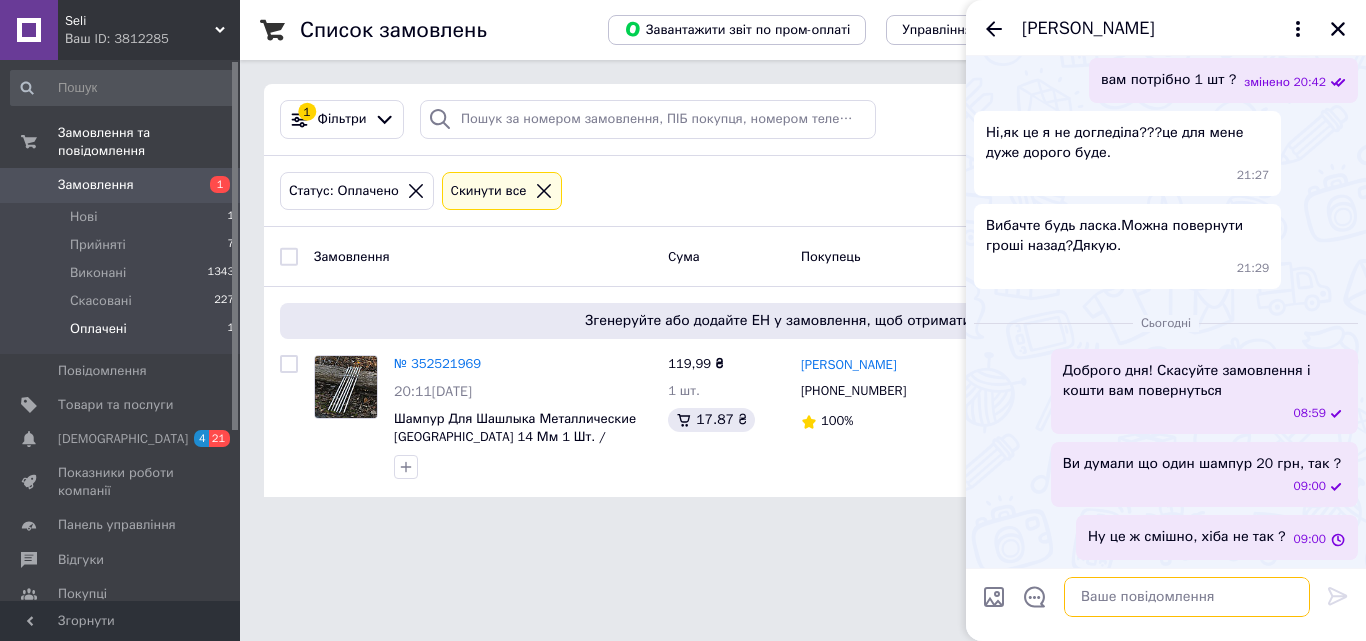 scroll, scrollTop: 956, scrollLeft: 0, axis: vertical 